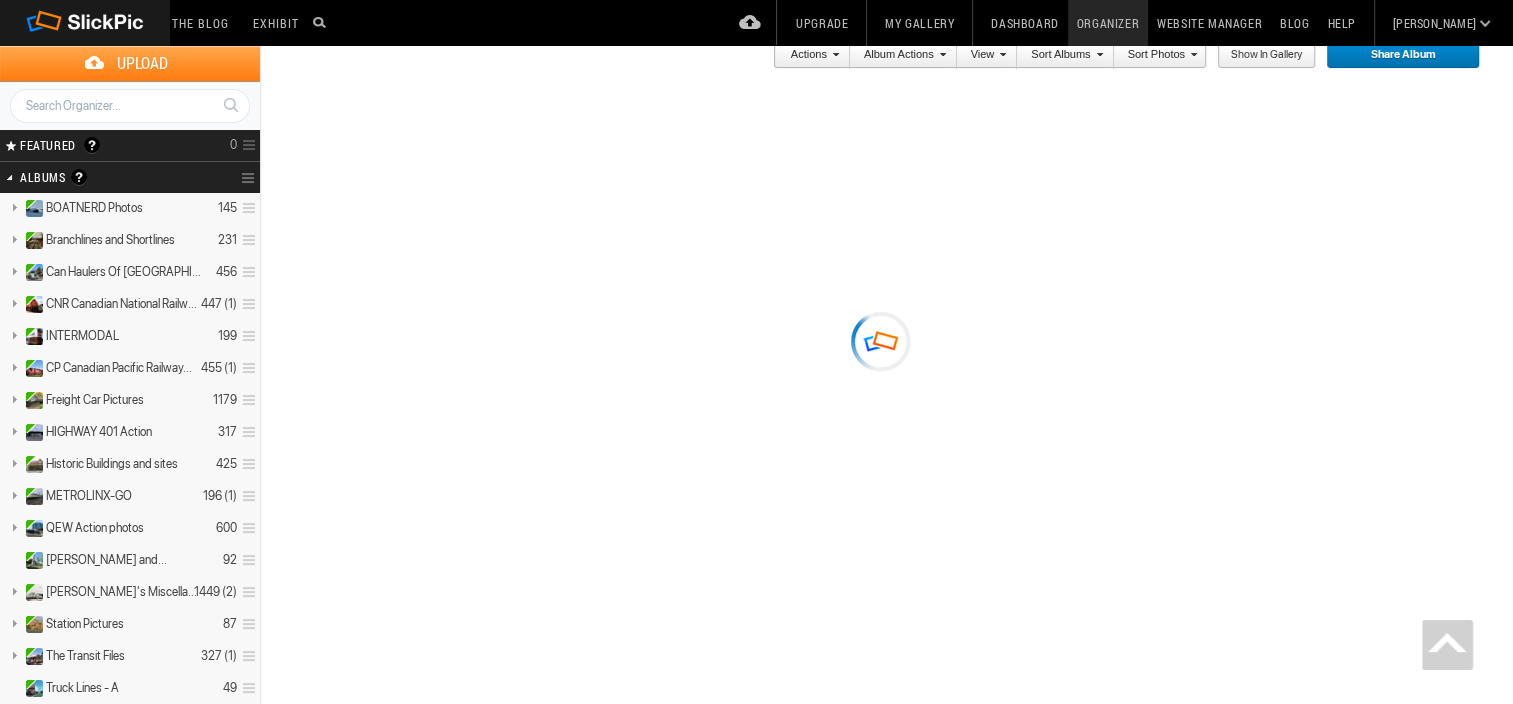 scroll, scrollTop: 1369, scrollLeft: 0, axis: vertical 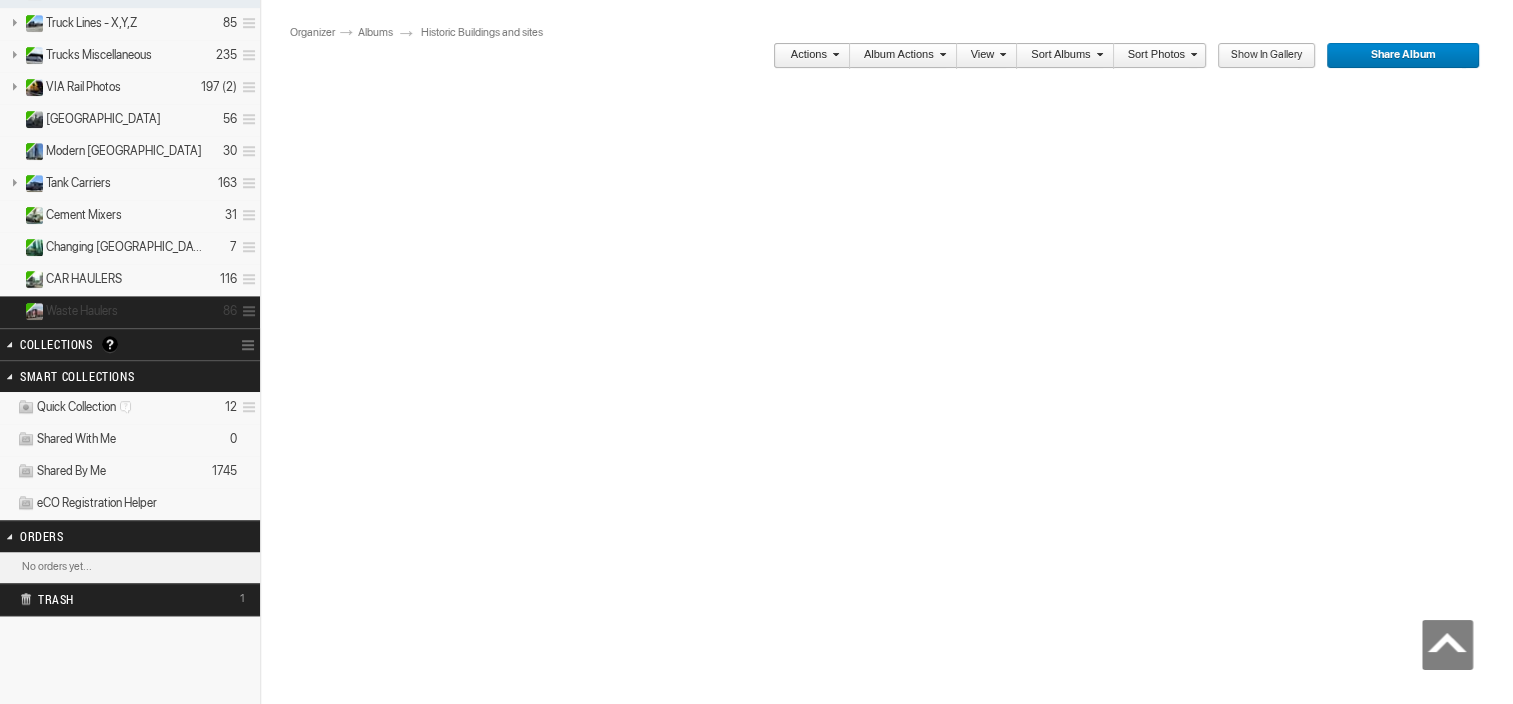 click on "Waste Haulers" at bounding box center [82, 311] 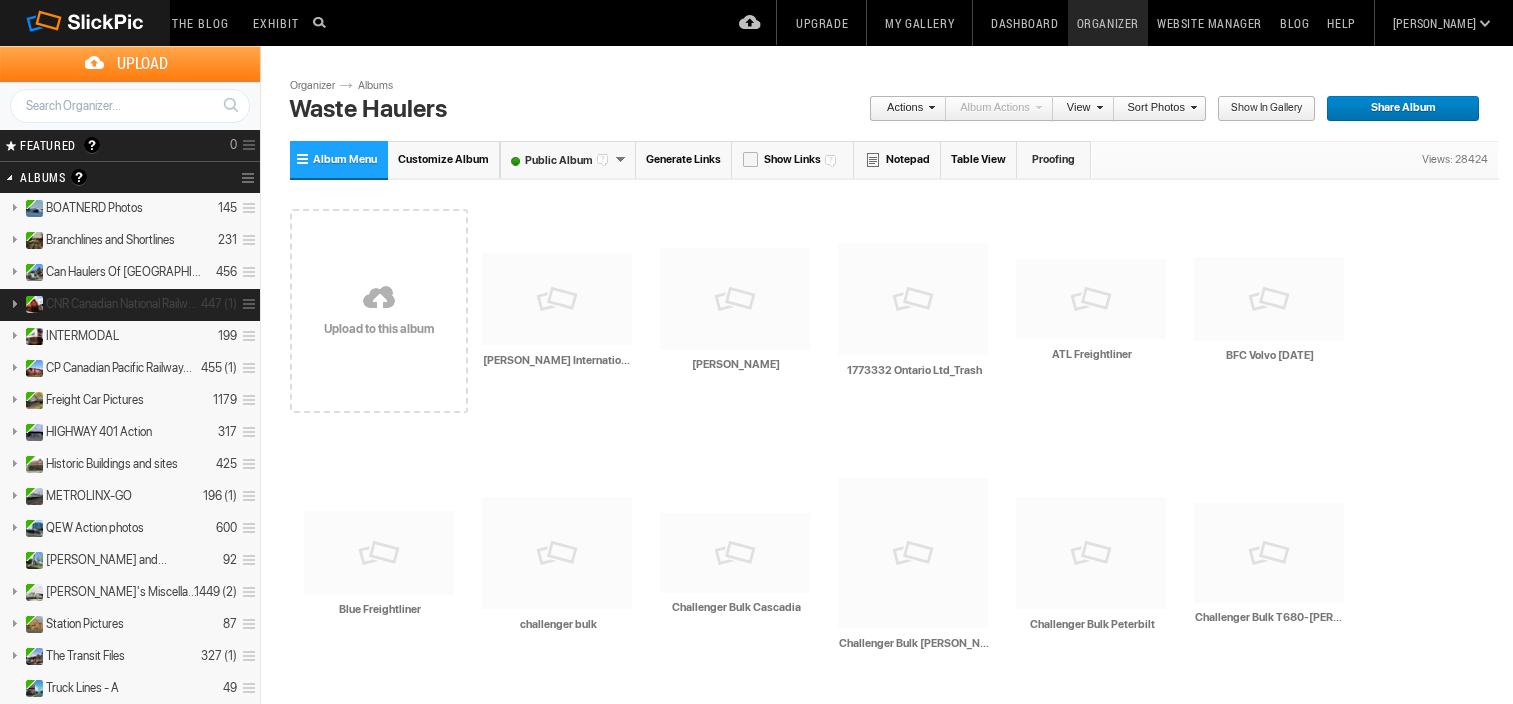 scroll, scrollTop: 0, scrollLeft: 0, axis: both 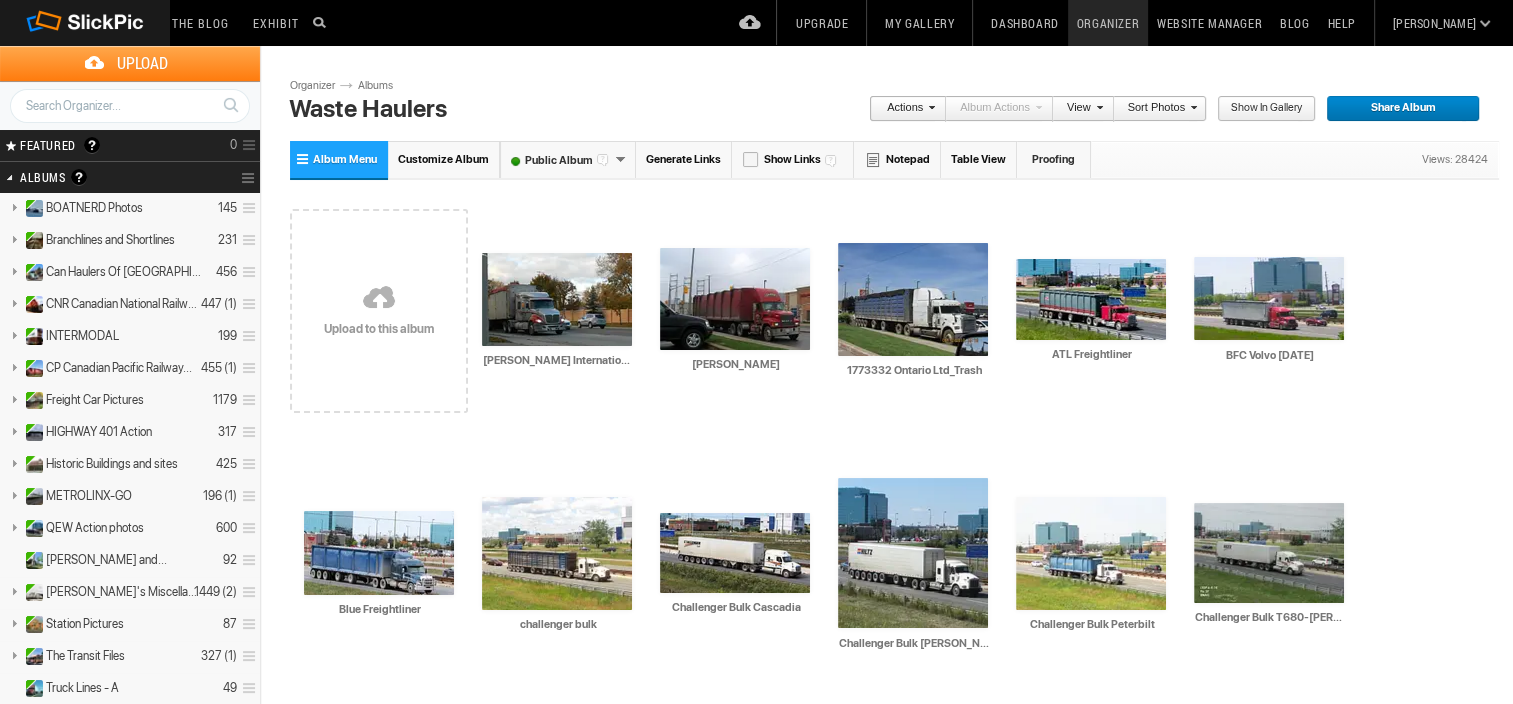 click at bounding box center [379, 299] 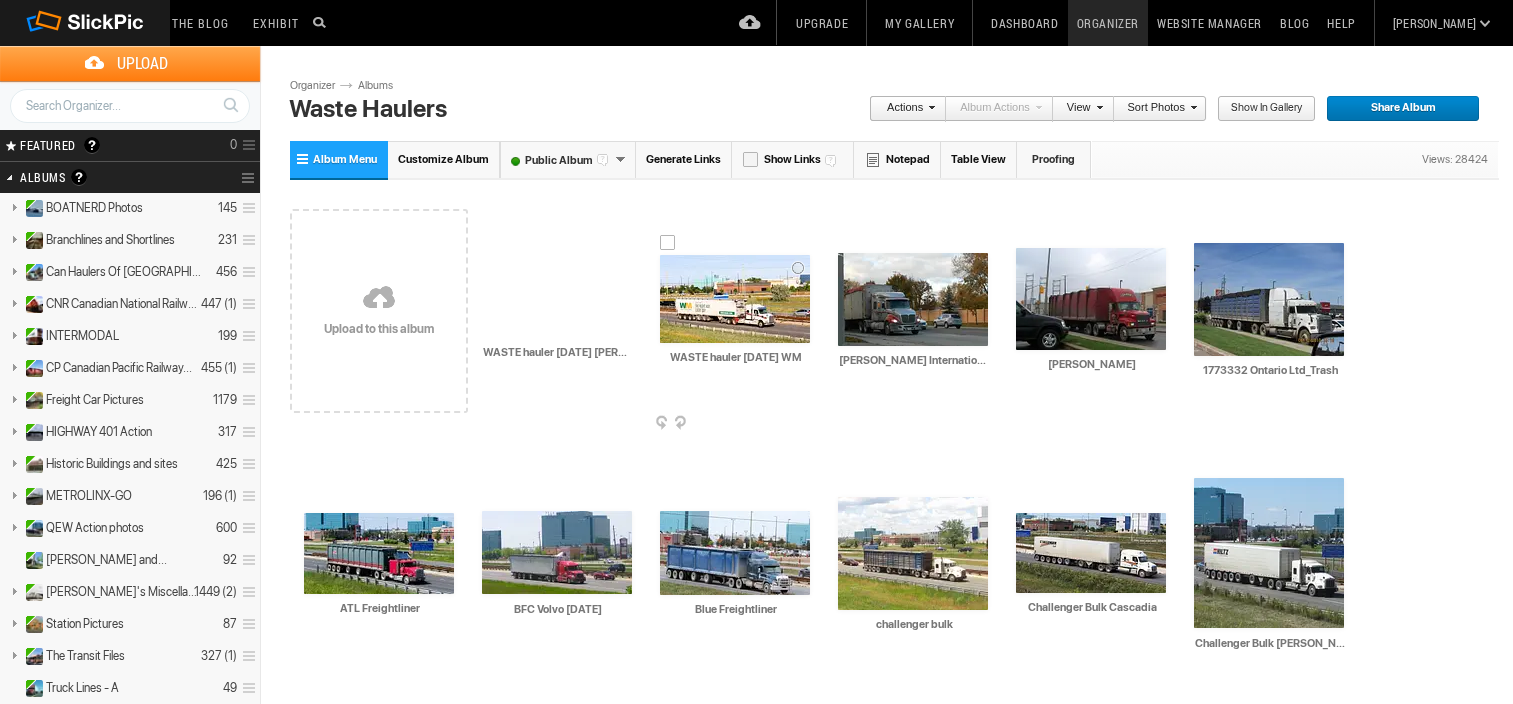 scroll, scrollTop: 0, scrollLeft: 0, axis: both 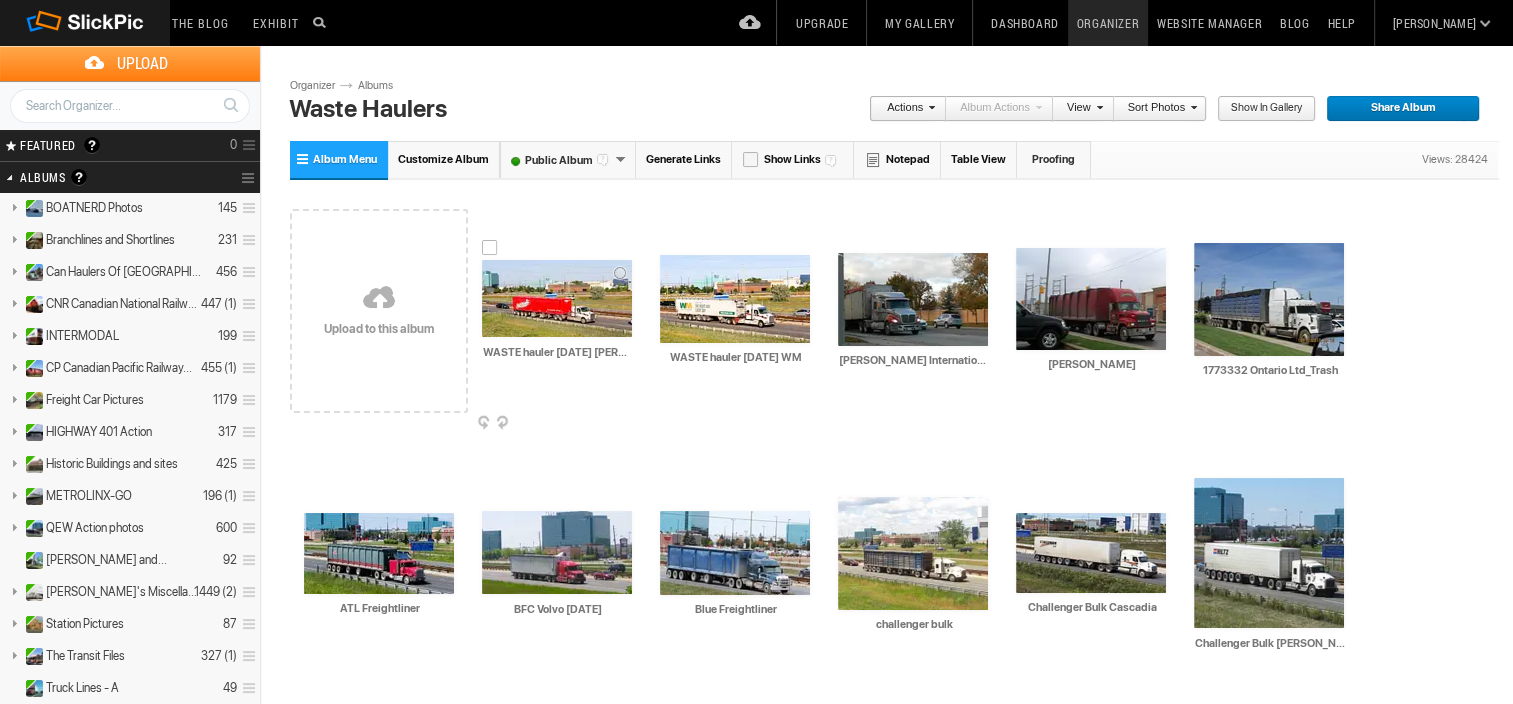 click at bounding box center (557, 298) 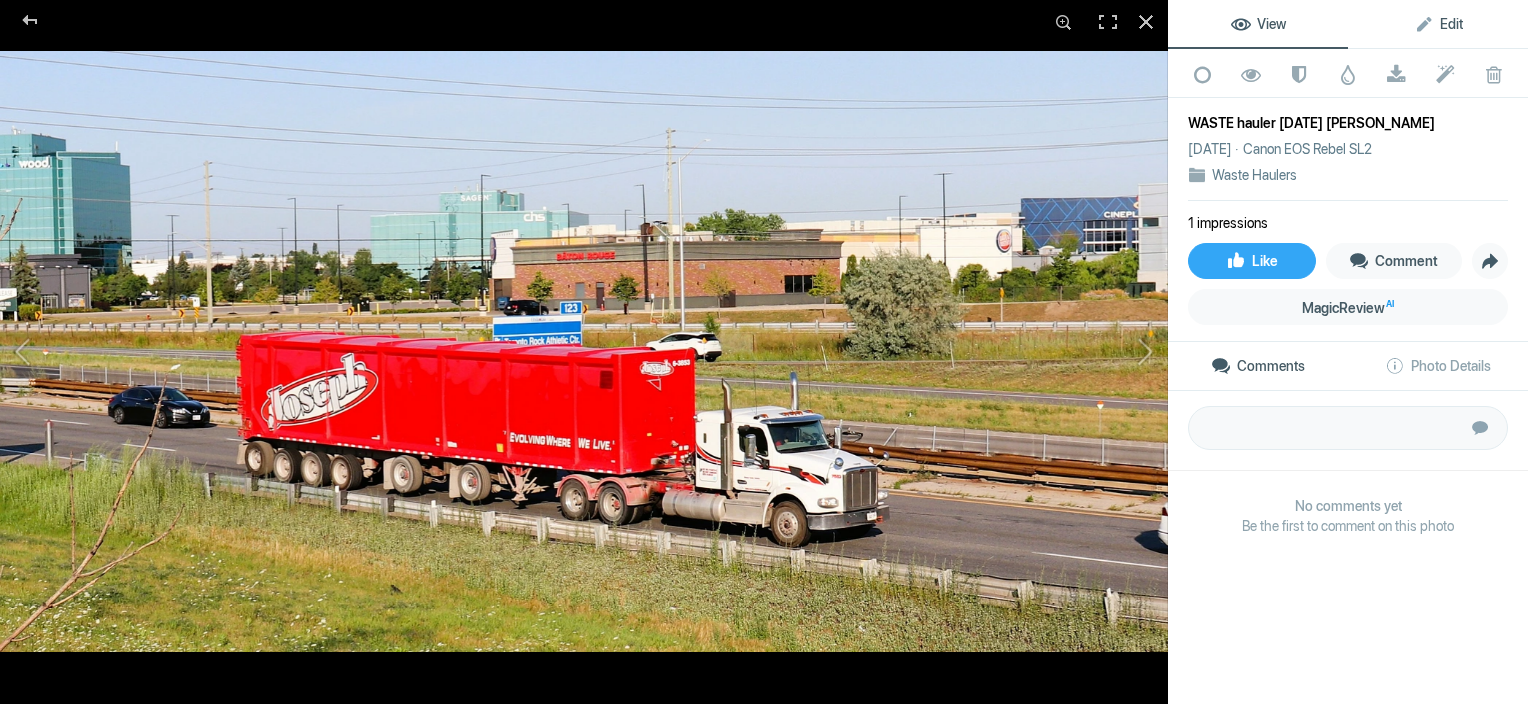 click on "Edit" 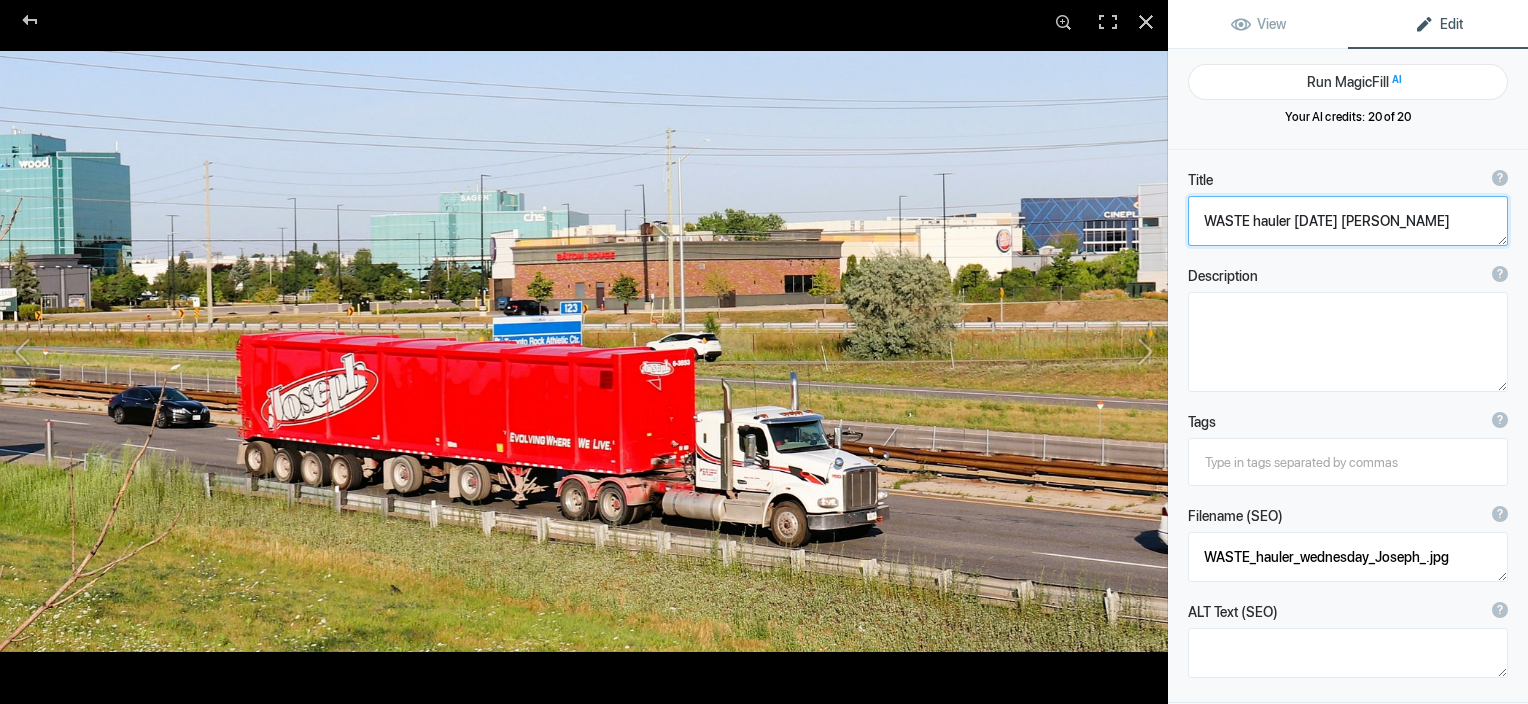 drag, startPoint x: 1419, startPoint y: 217, endPoint x: 1187, endPoint y: 240, distance: 233.1373 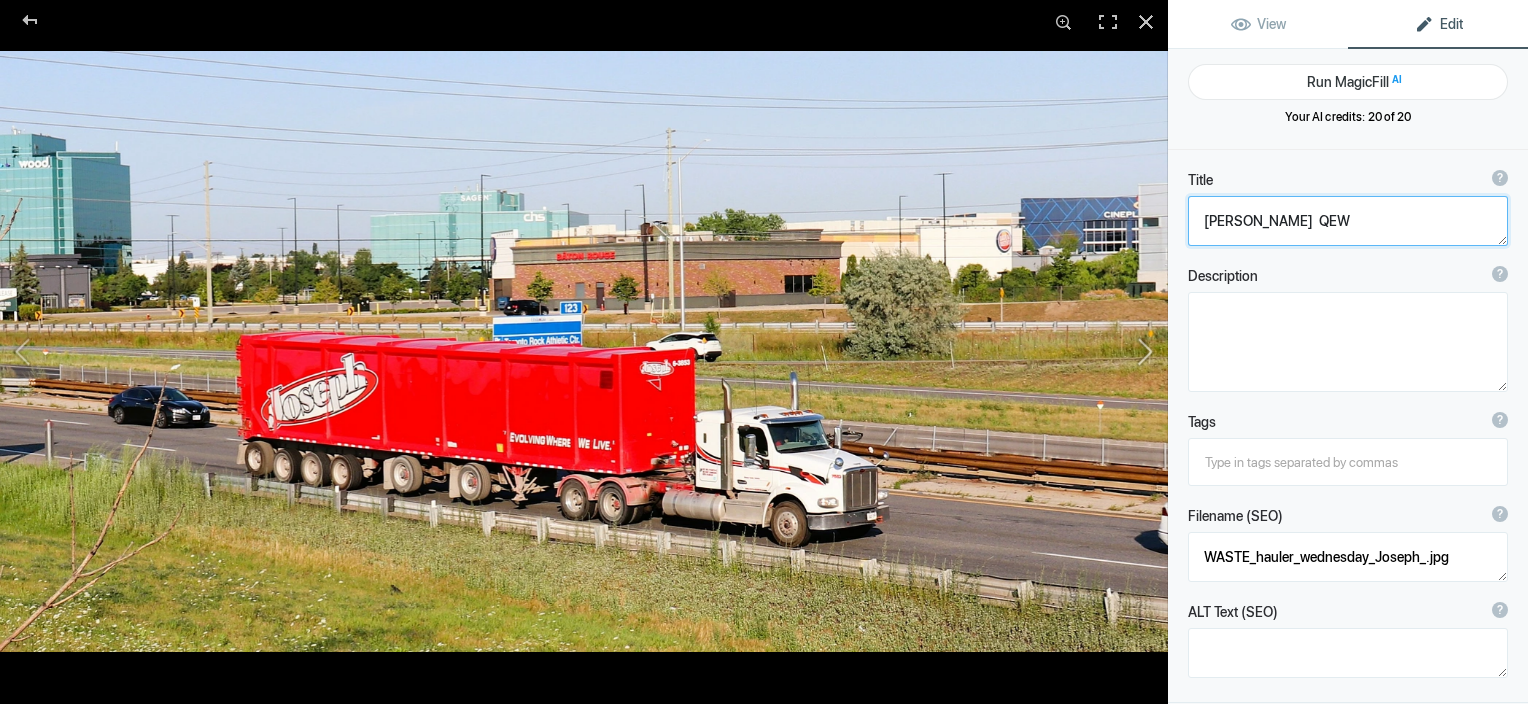 click 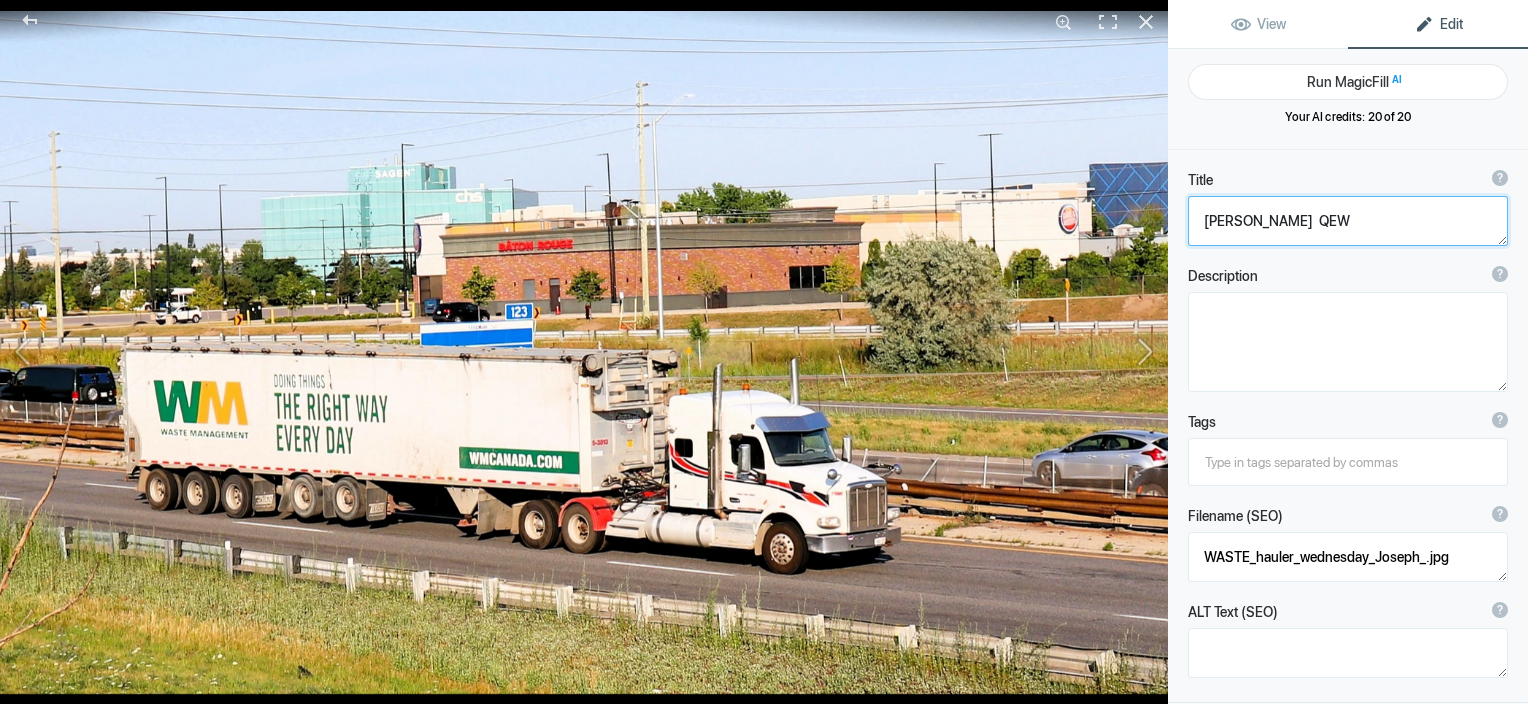 type on "WASTE hauler wednesday WM" 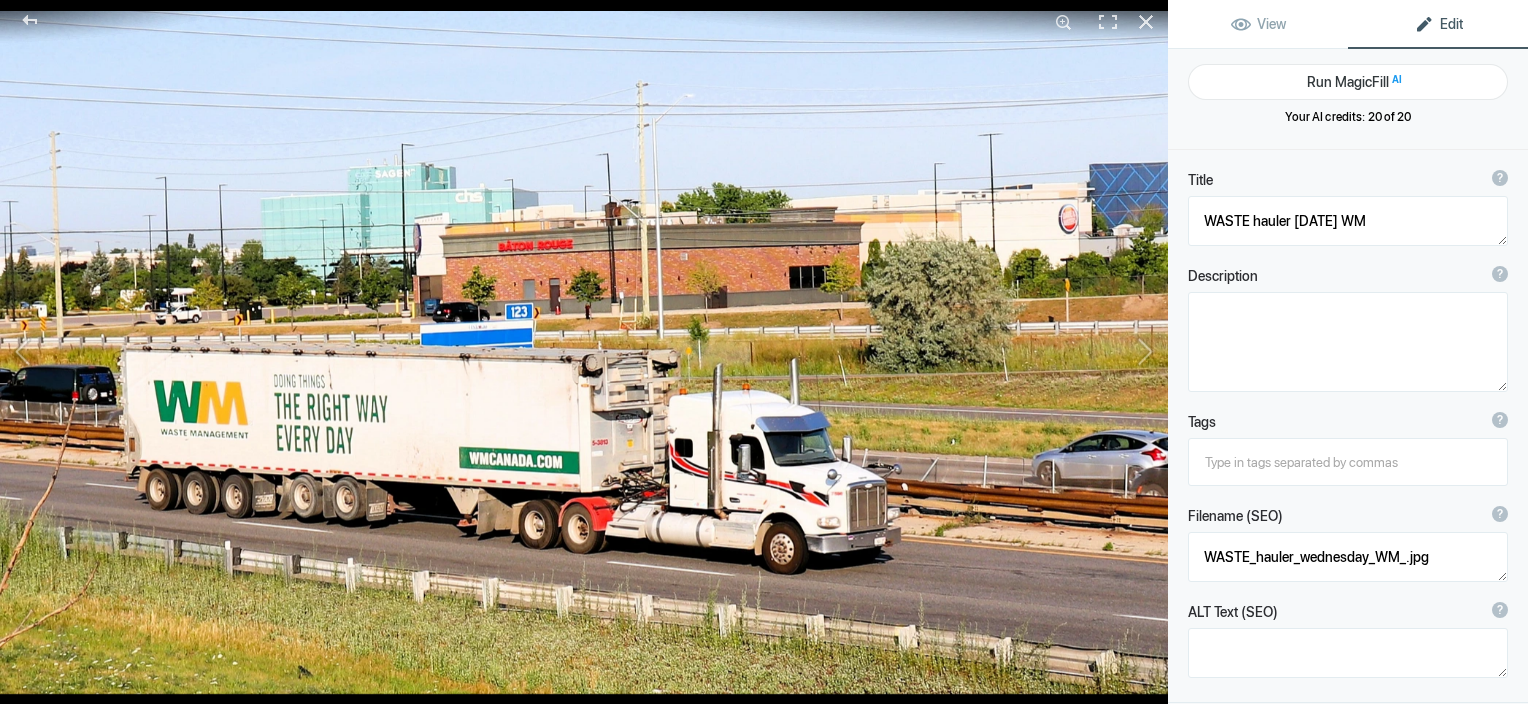 click on "Edit" 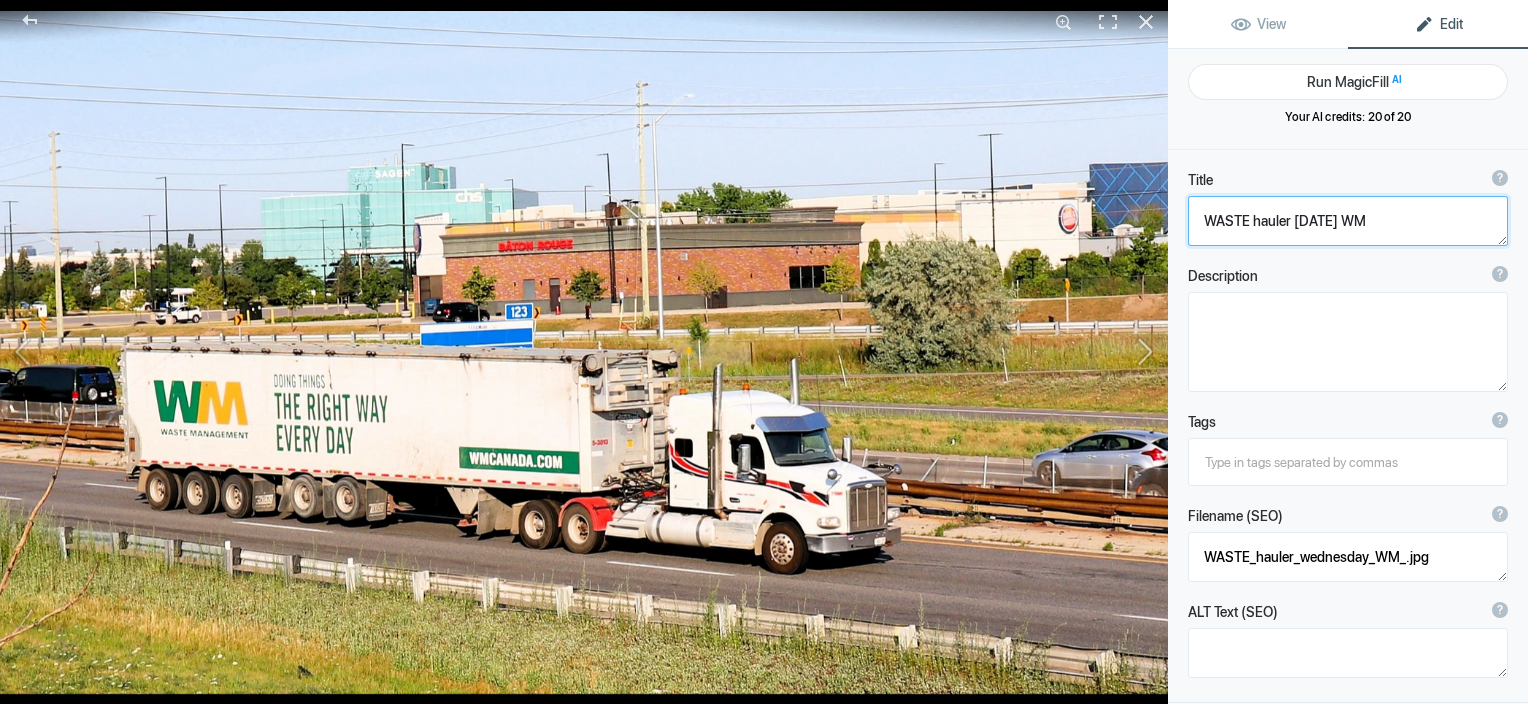 drag, startPoint x: 1407, startPoint y: 218, endPoint x: 1147, endPoint y: 269, distance: 264.9547 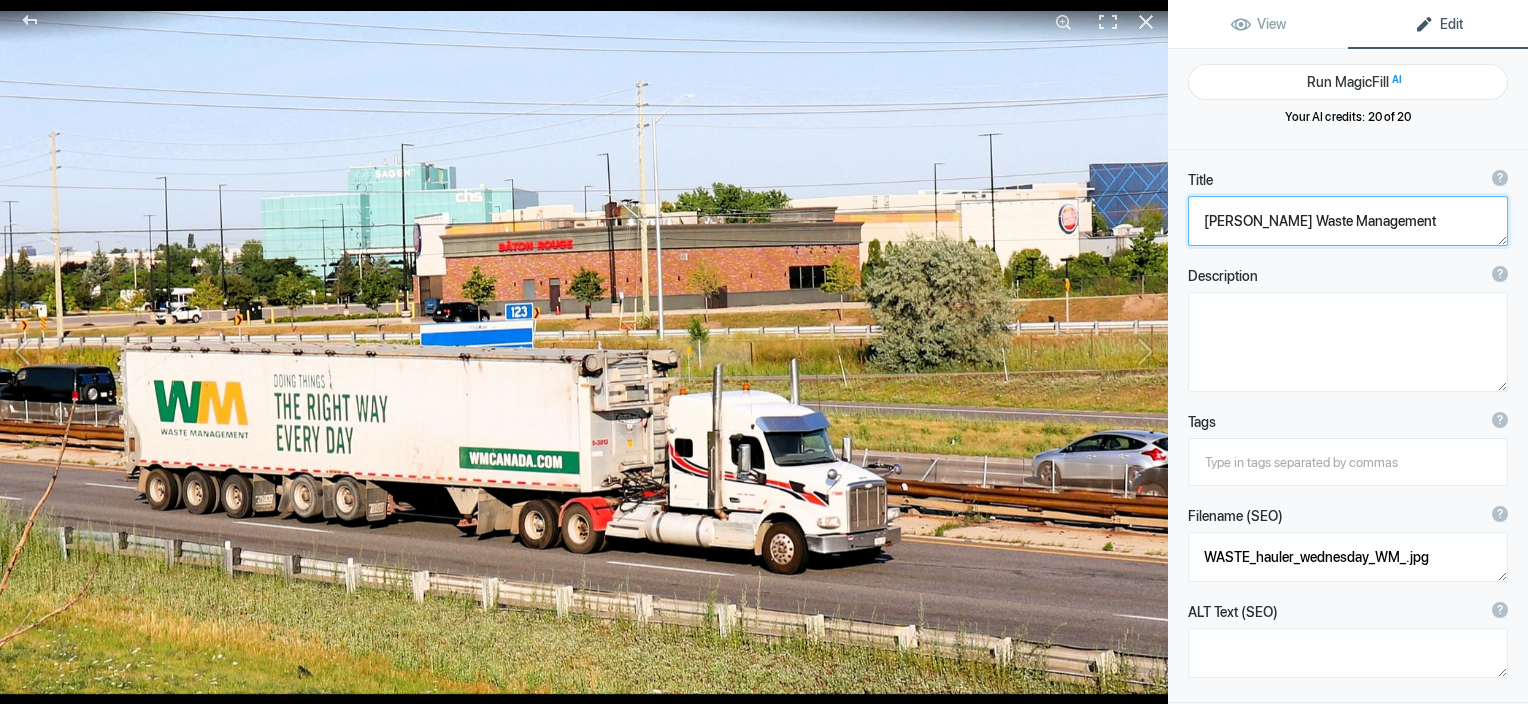 type on "Joseph Haulage Waste Management" 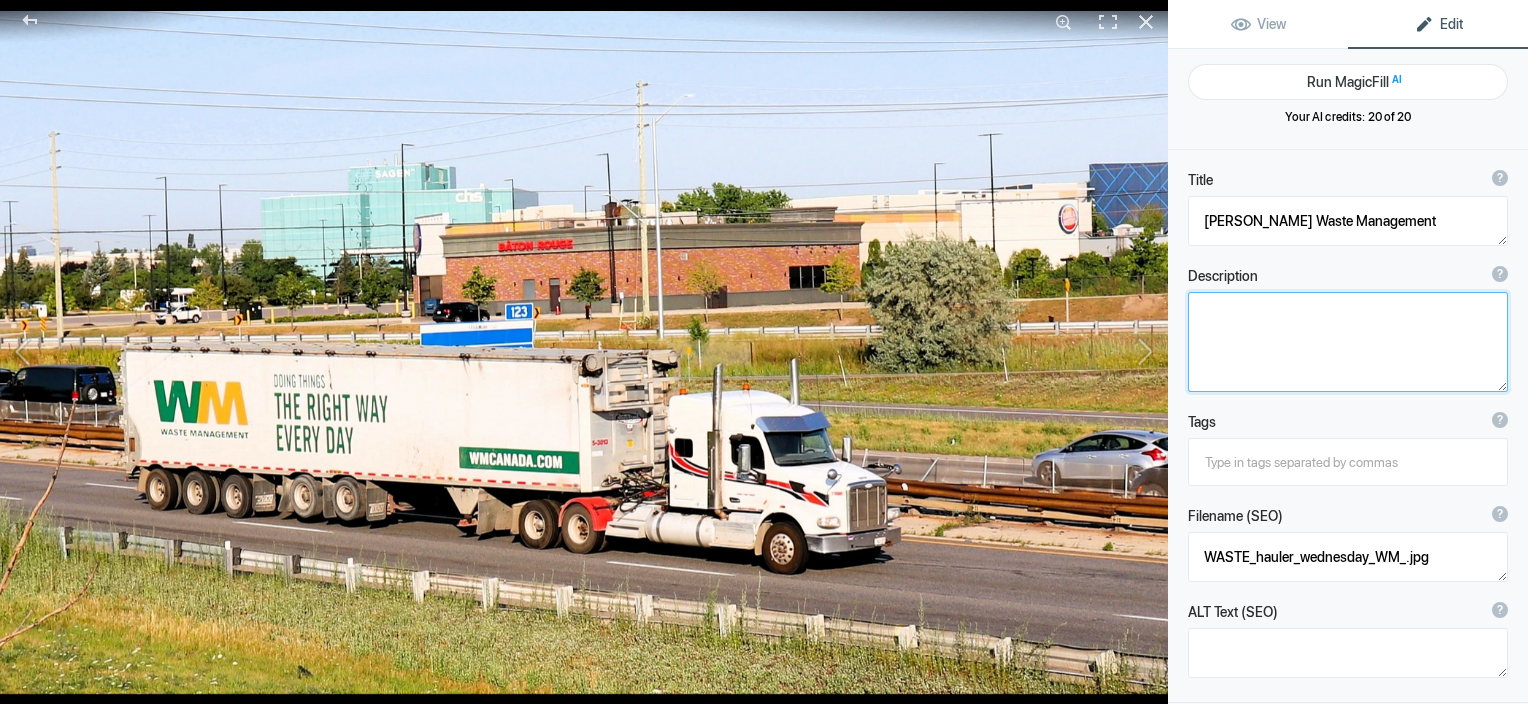 click 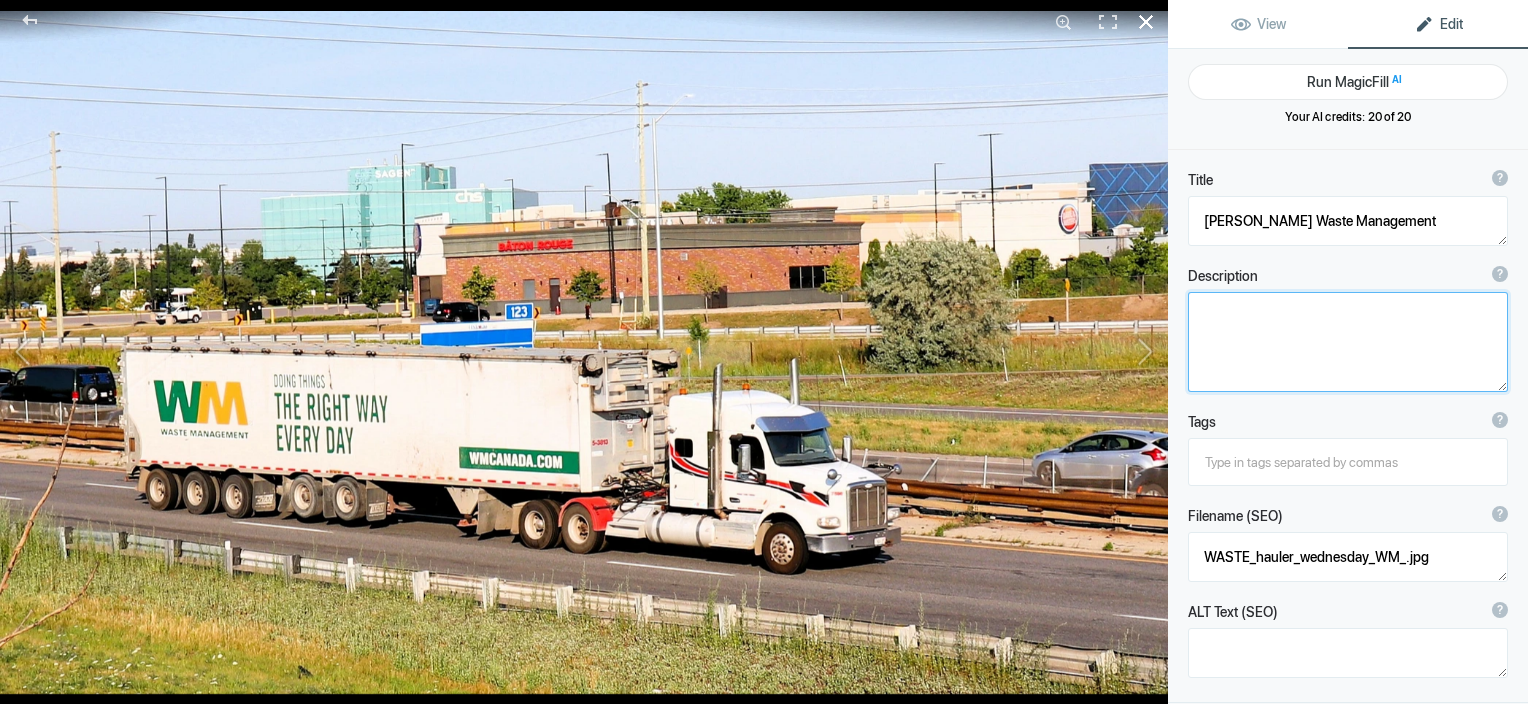 click 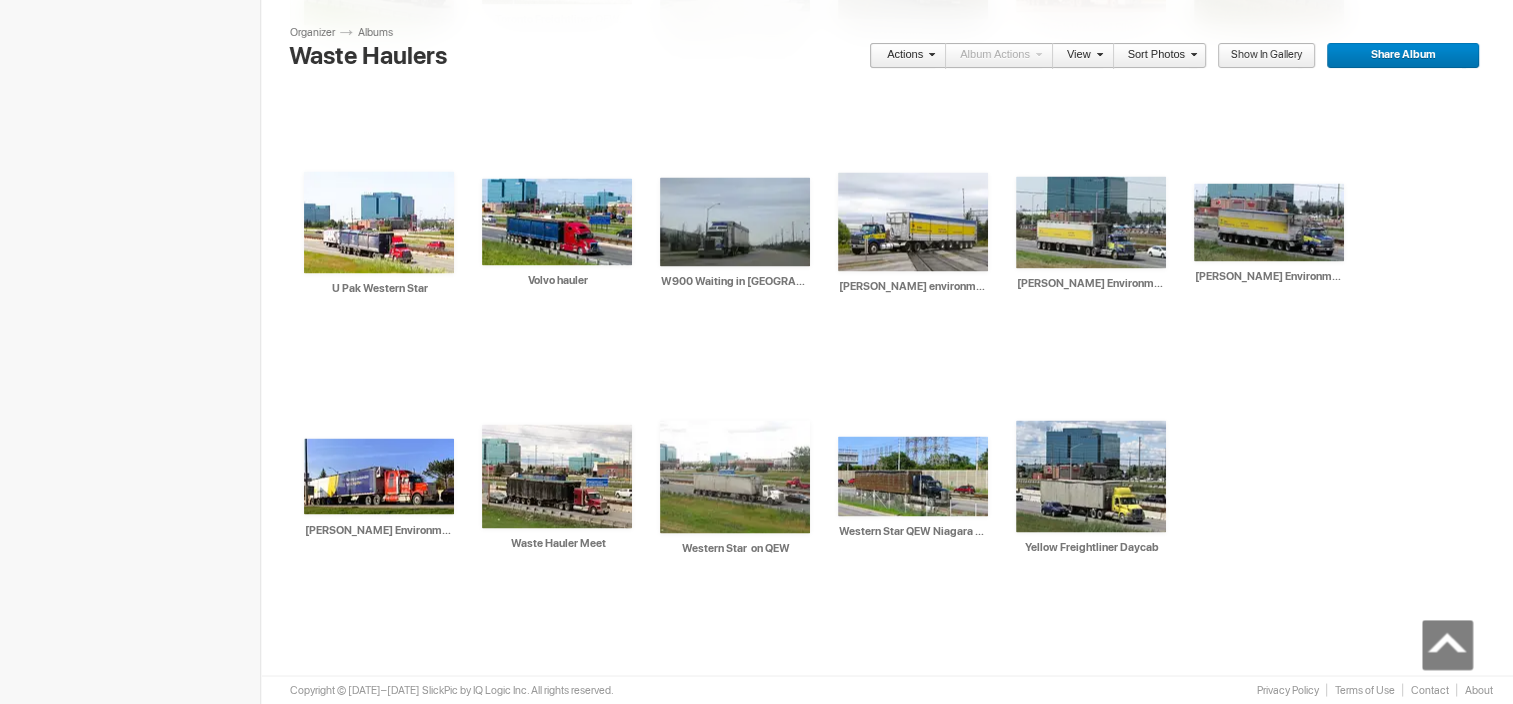 scroll, scrollTop: 1709, scrollLeft: 0, axis: vertical 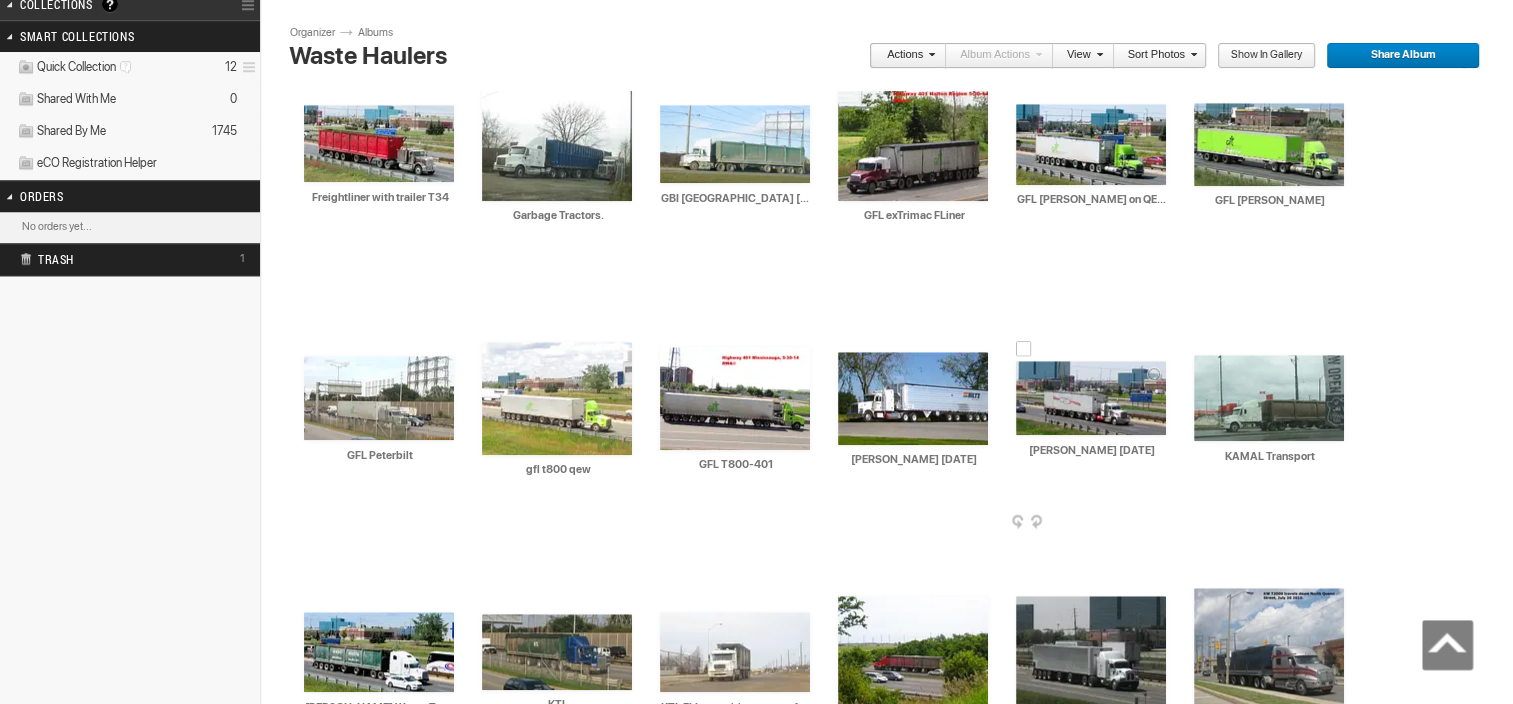 click at bounding box center (1091, 398) 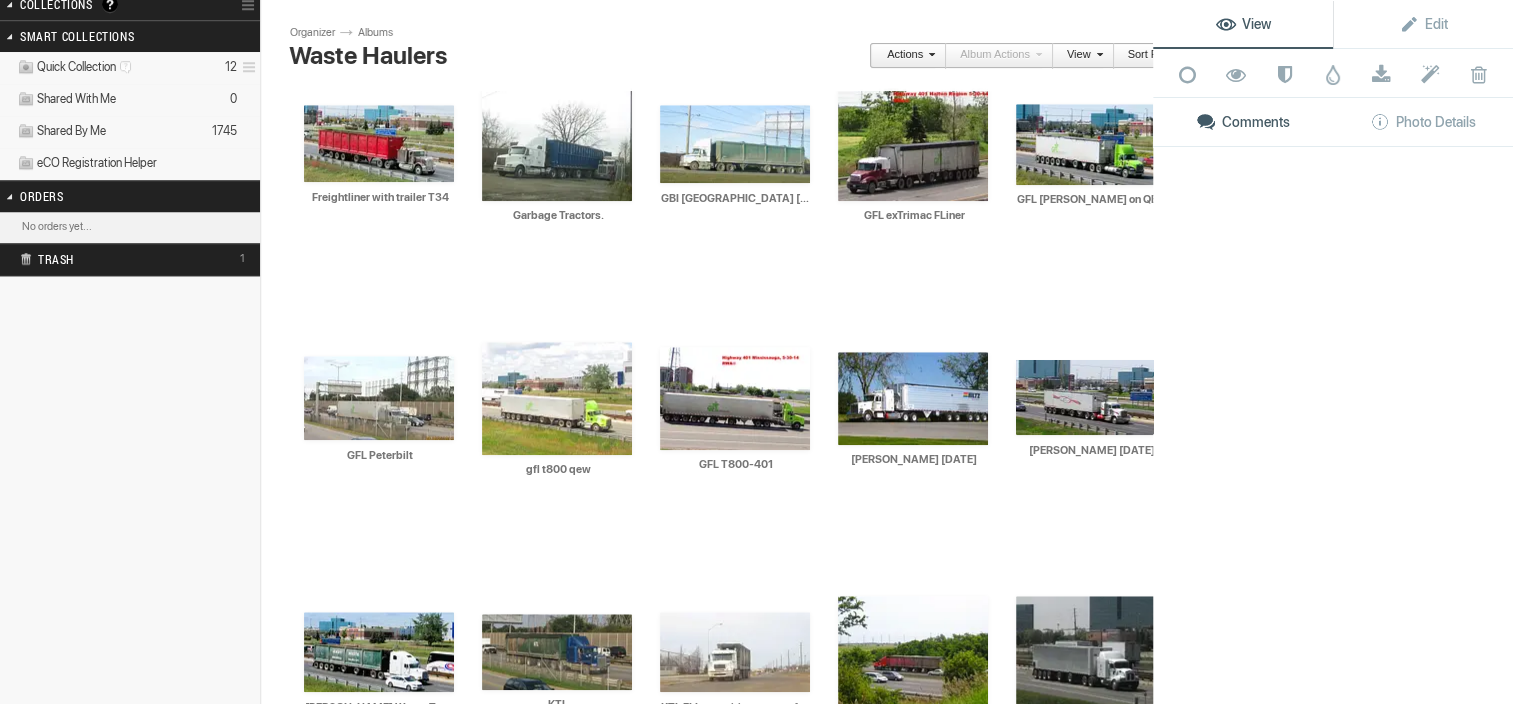 click 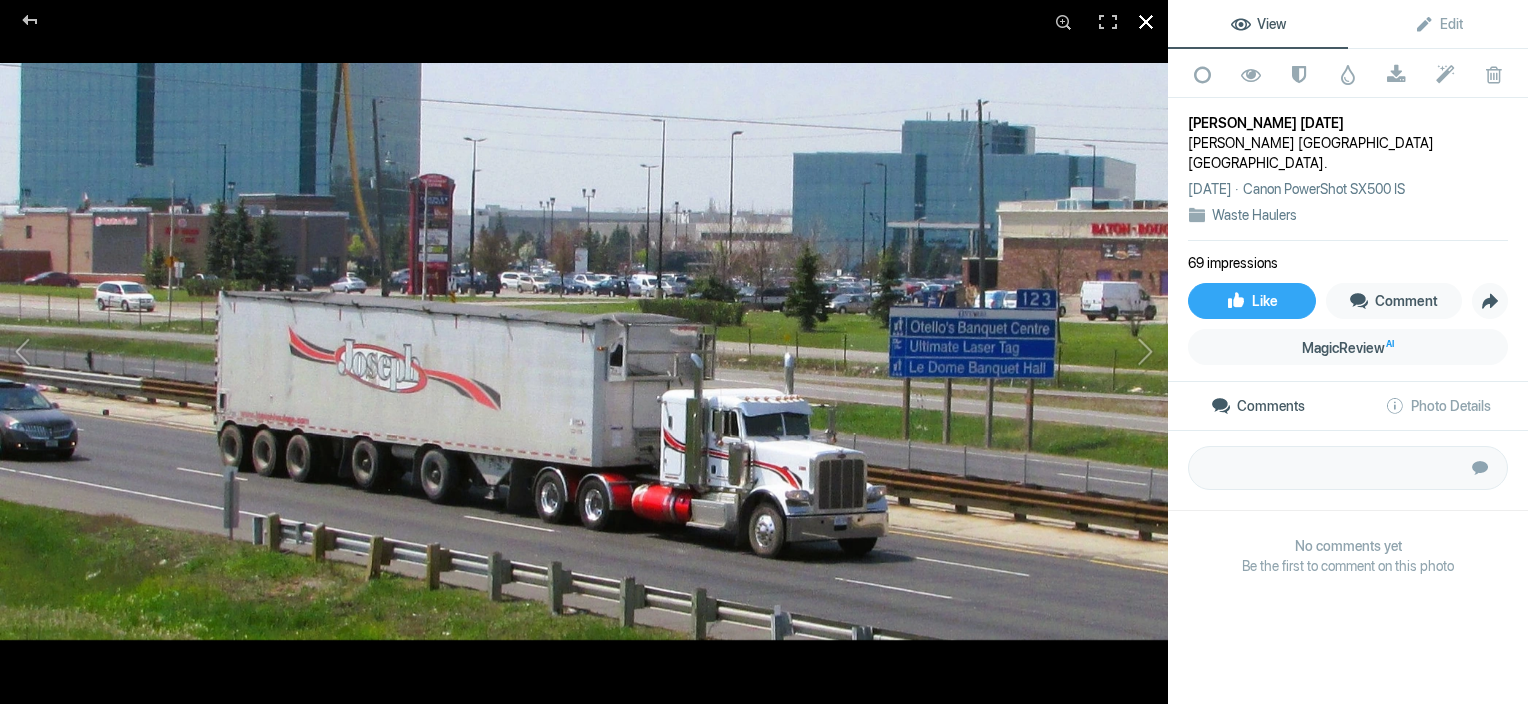 click 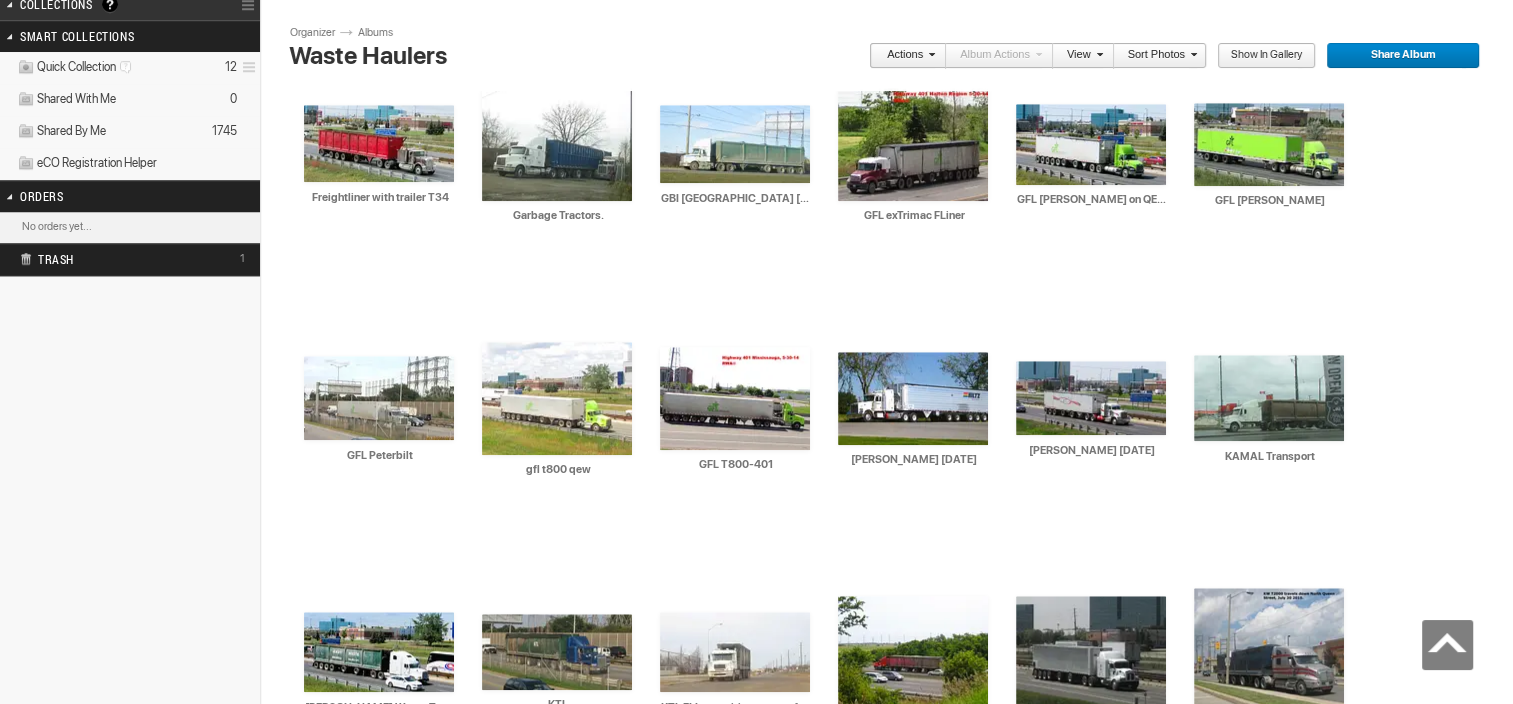 scroll, scrollTop: 9, scrollLeft: 0, axis: vertical 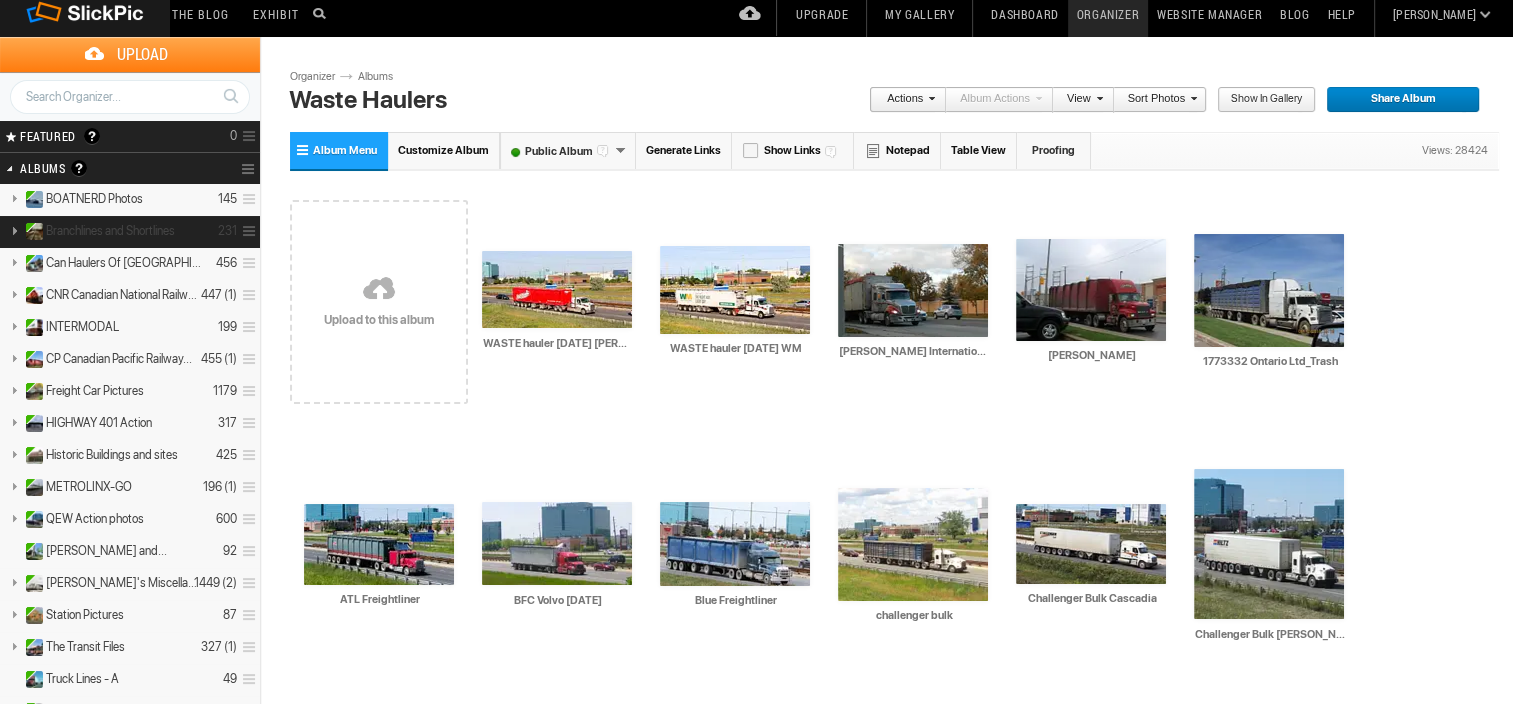 click on "Branchlines and Shortlines" at bounding box center [110, 231] 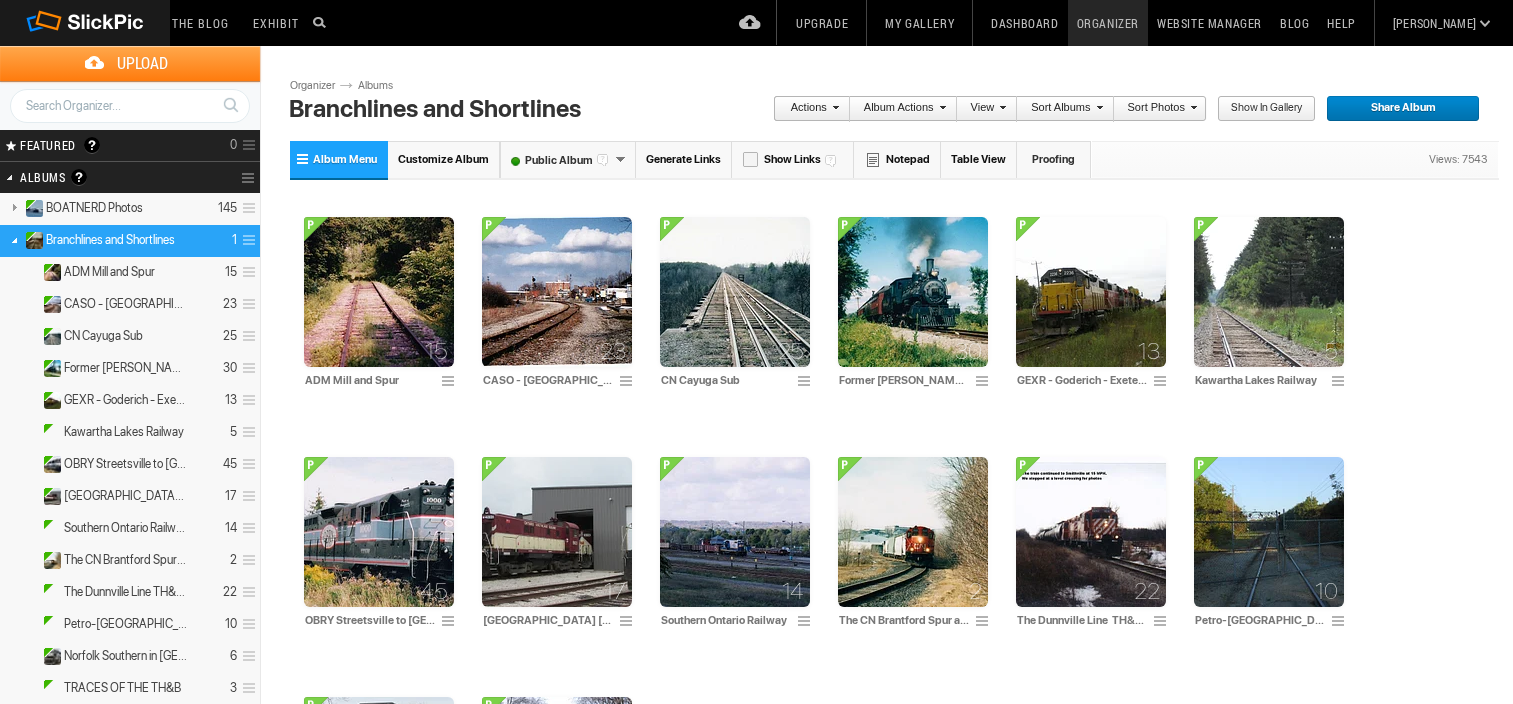 scroll, scrollTop: 0, scrollLeft: 0, axis: both 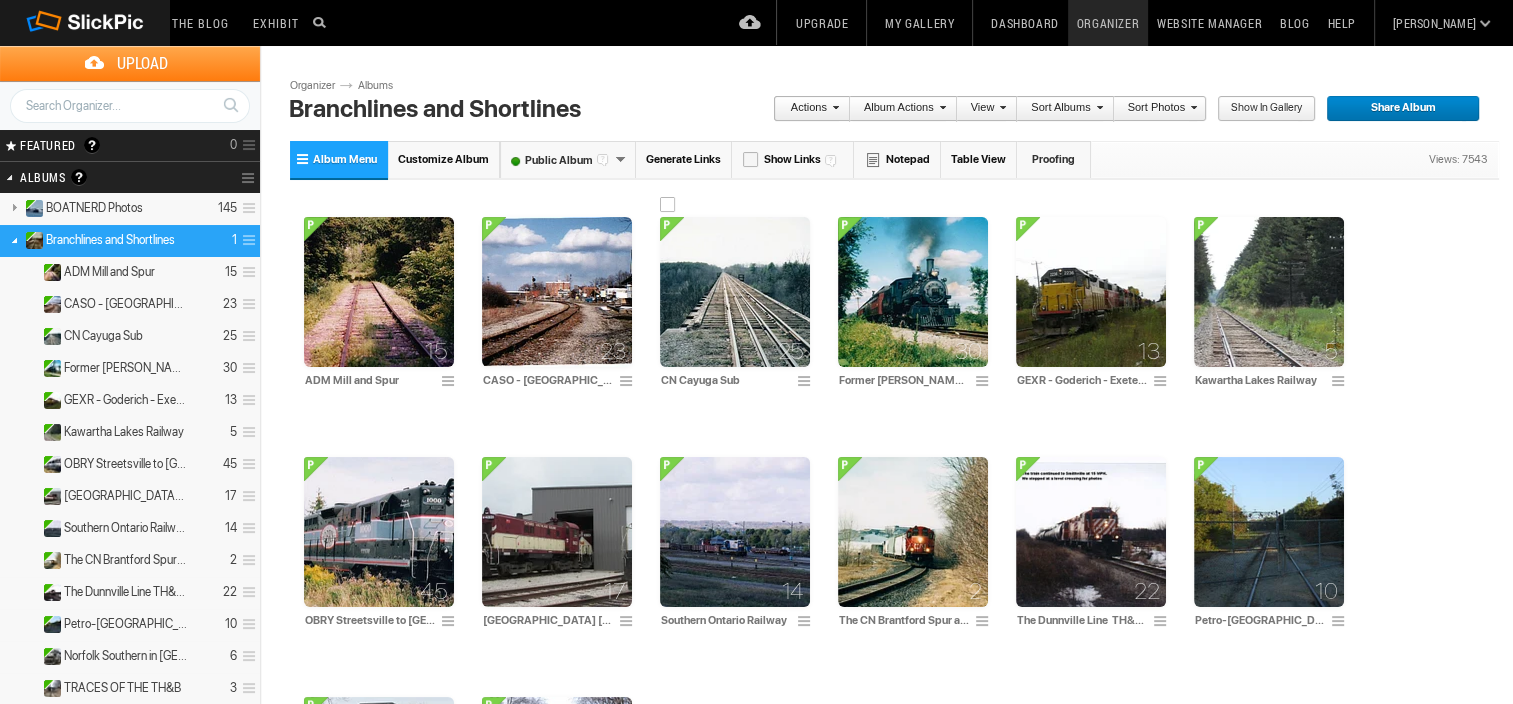click at bounding box center [735, 292] 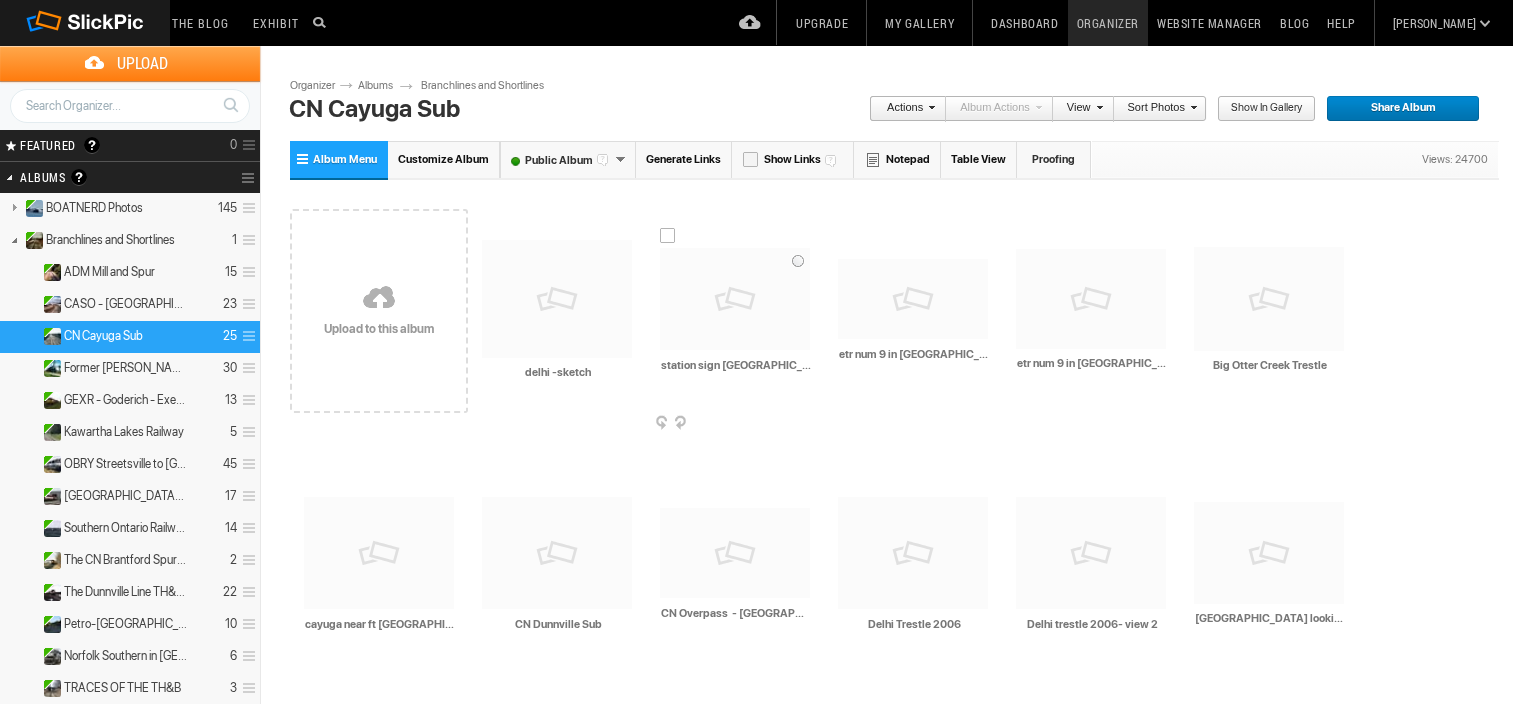 scroll, scrollTop: 0, scrollLeft: 0, axis: both 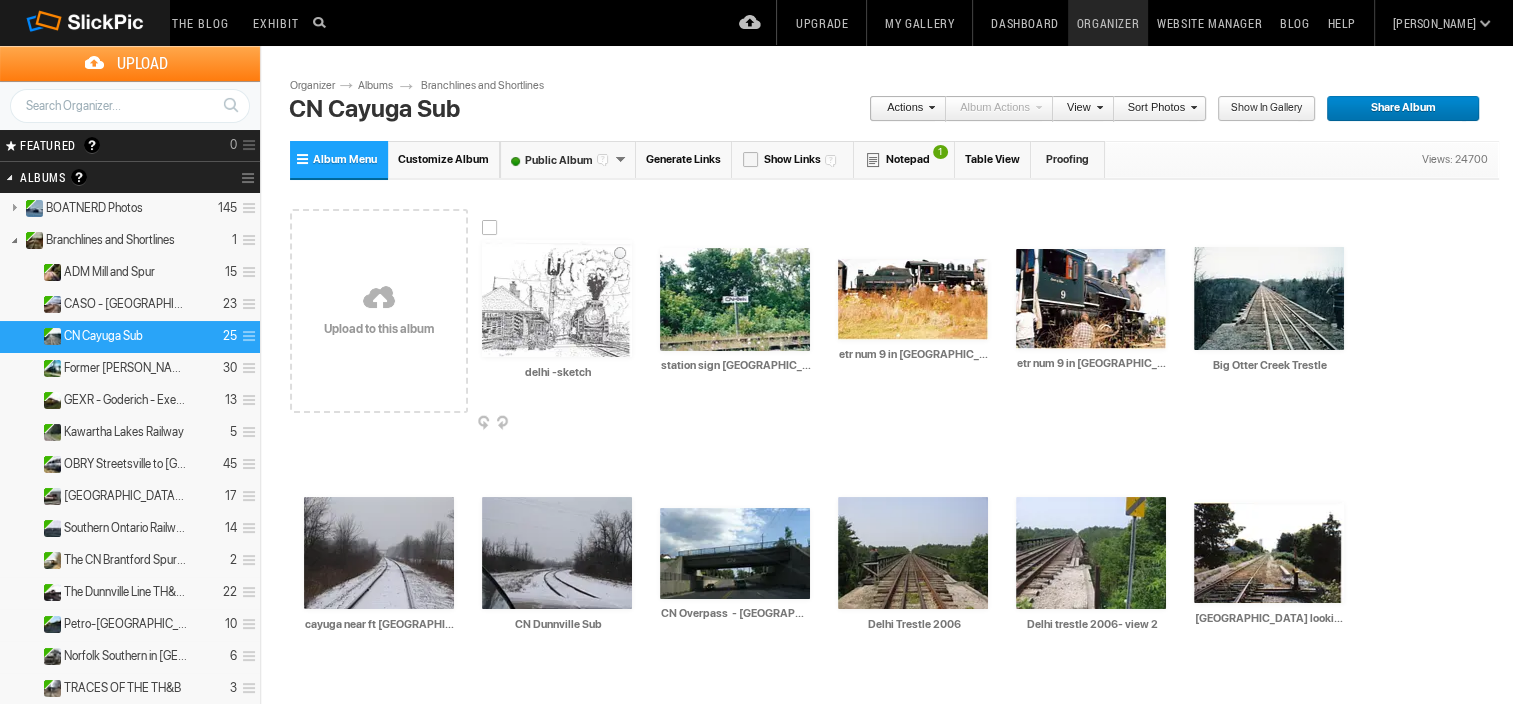 click at bounding box center [557, 298] 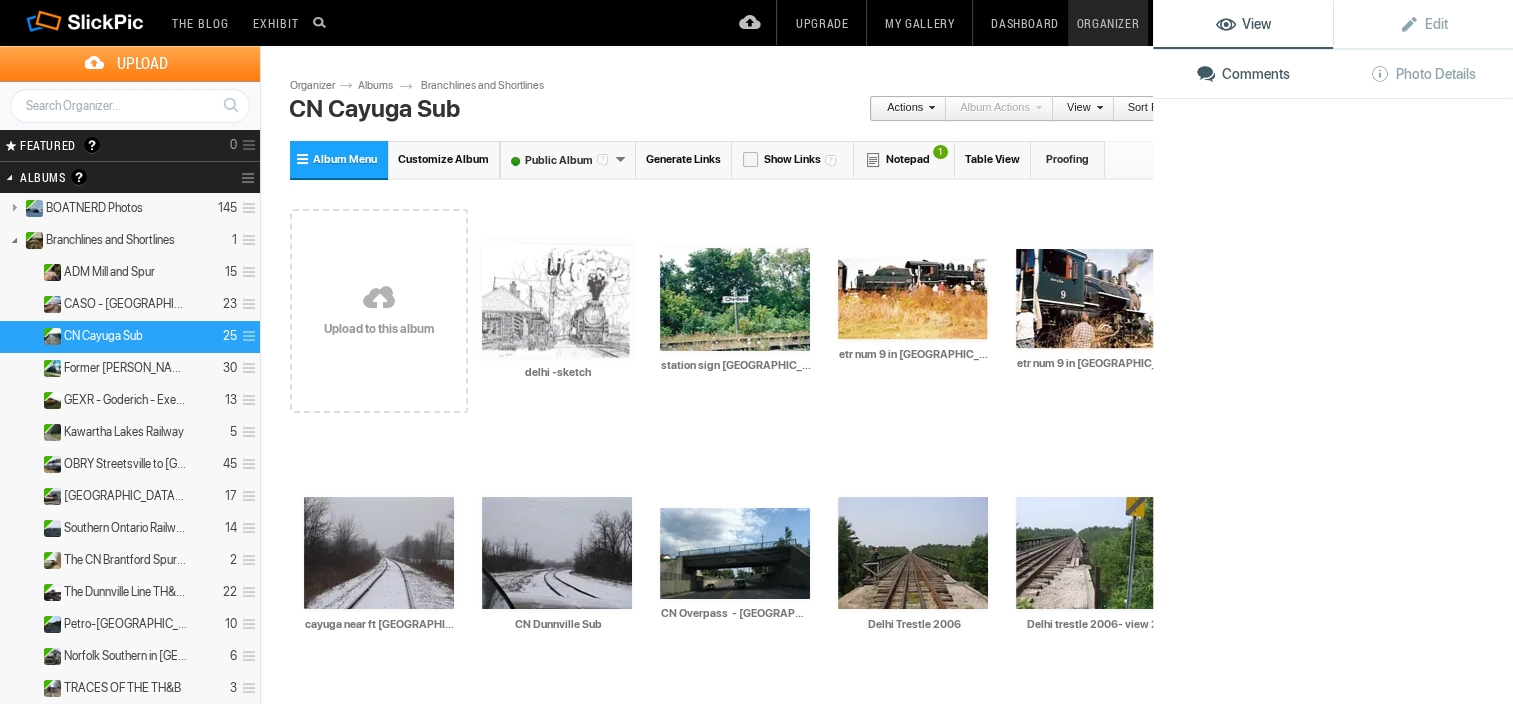 click 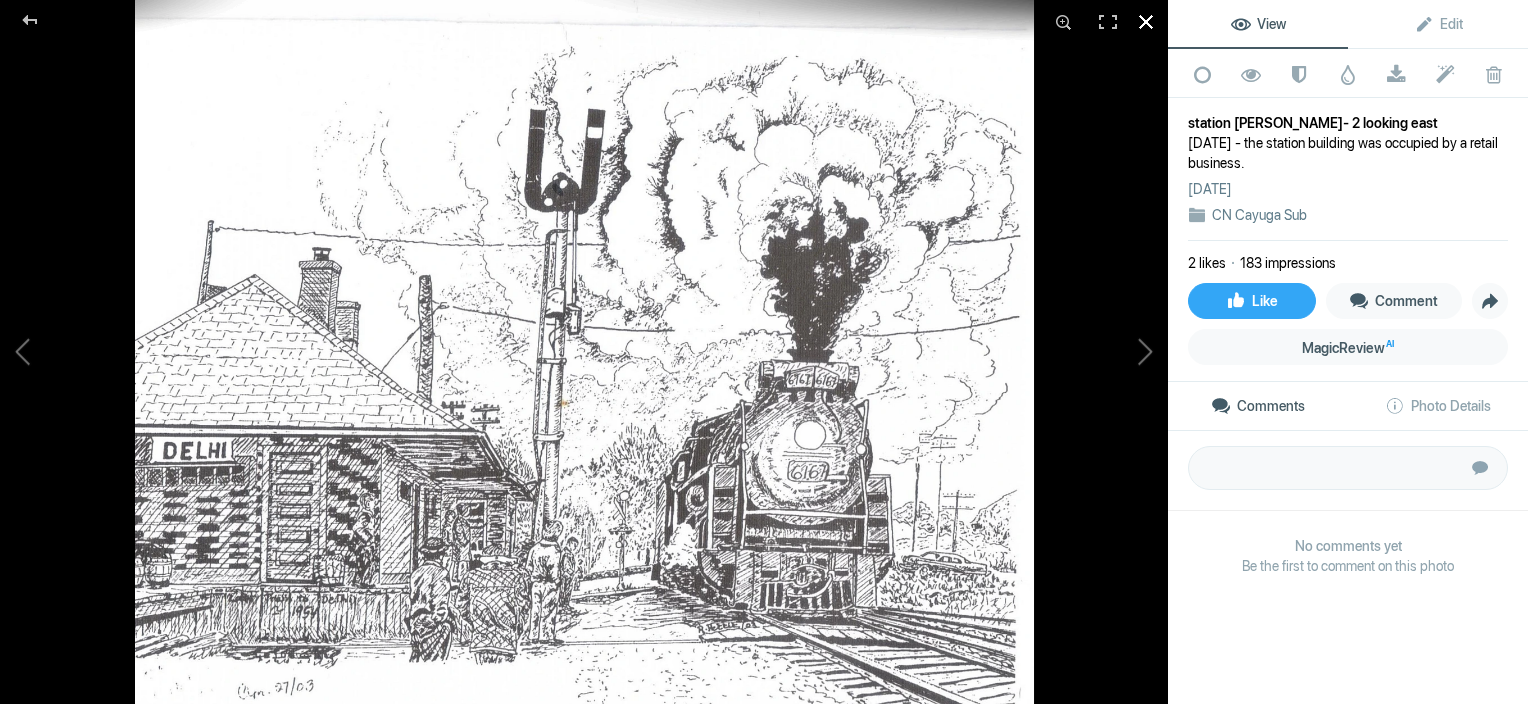 click 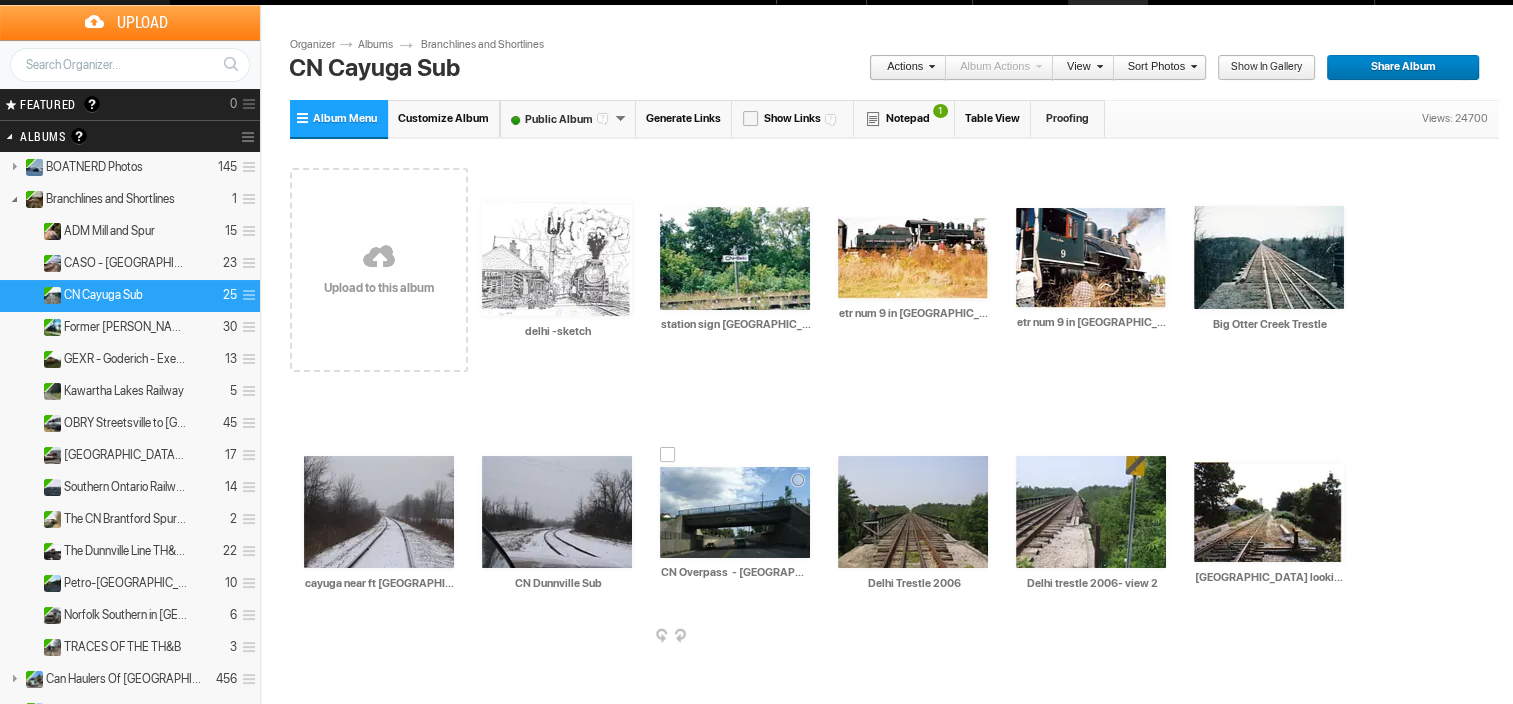 scroll, scrollTop: 40, scrollLeft: 0, axis: vertical 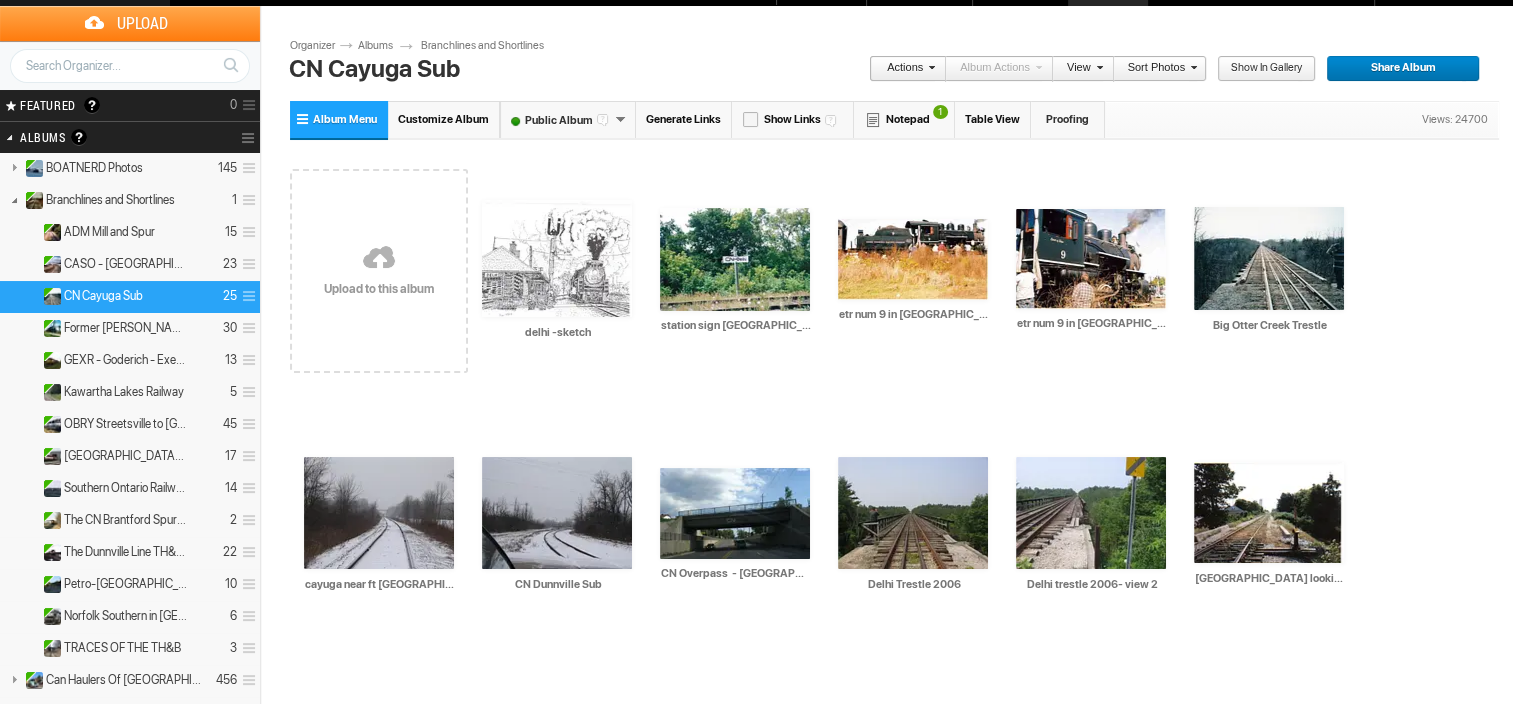 click at bounding box center [379, 259] 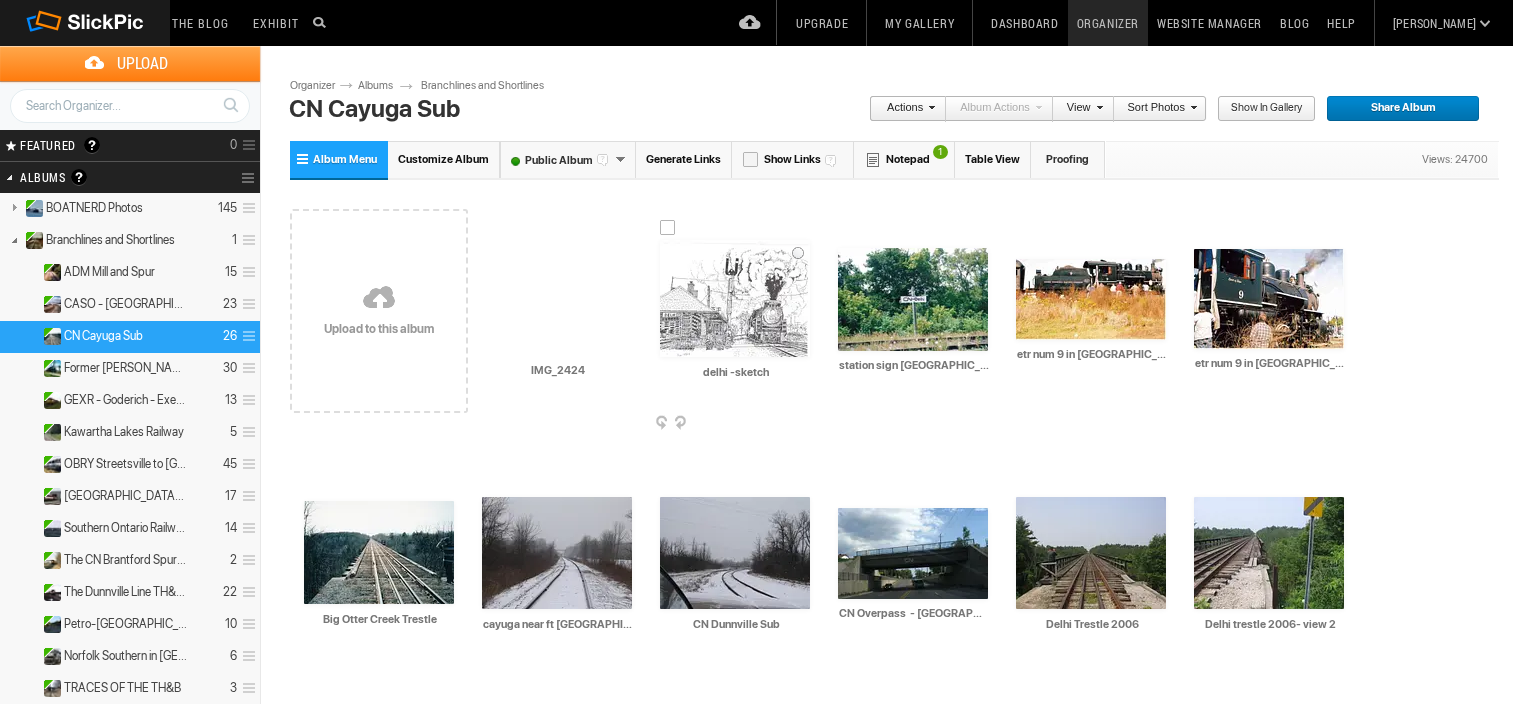 scroll, scrollTop: 0, scrollLeft: 0, axis: both 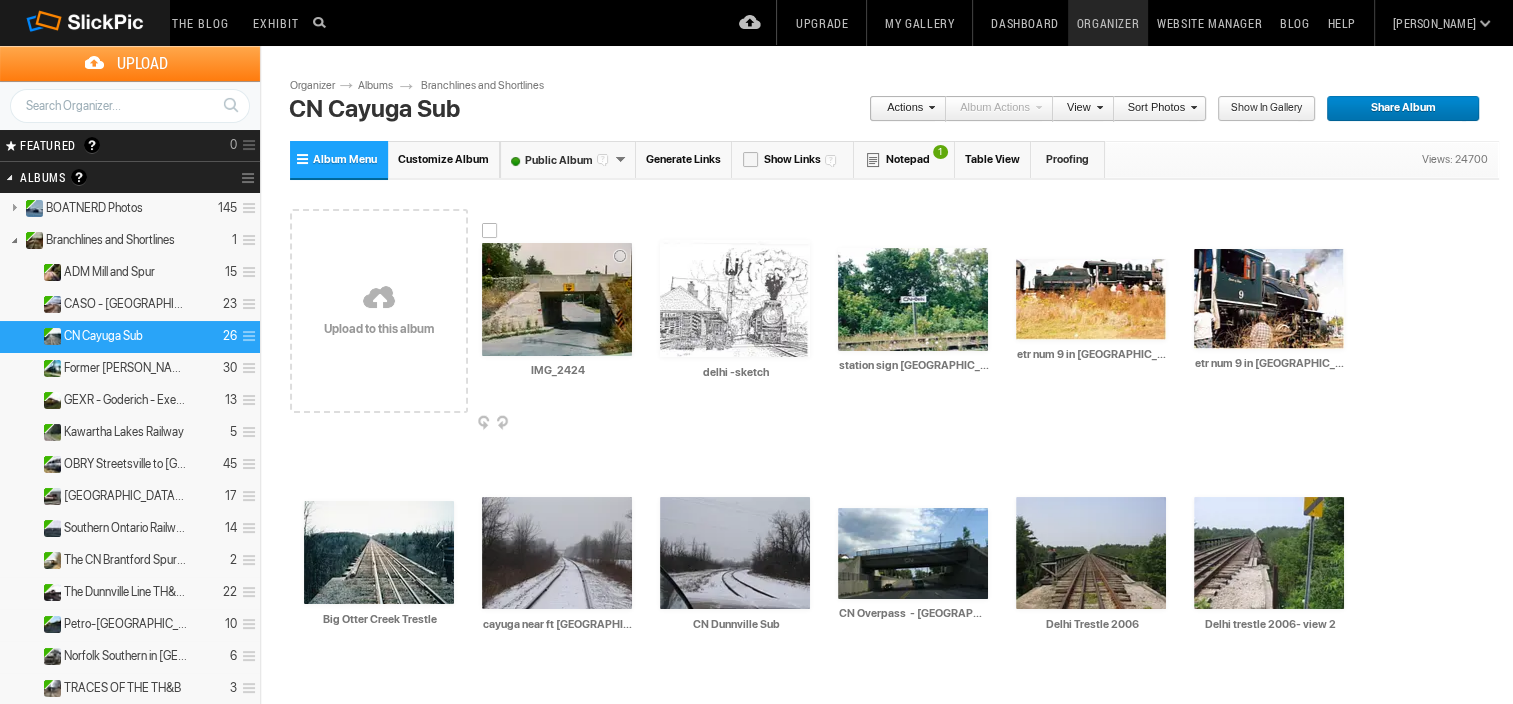click at bounding box center [557, 299] 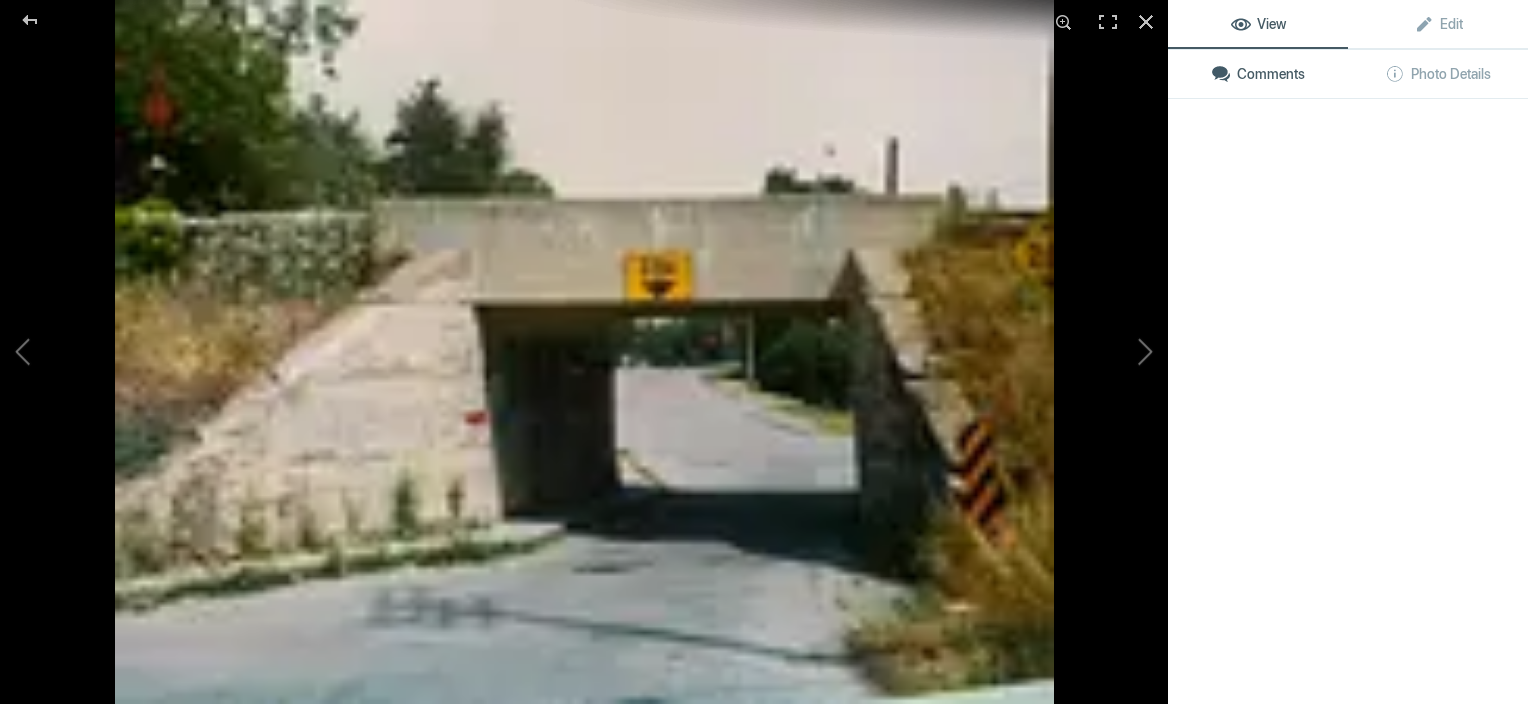 click 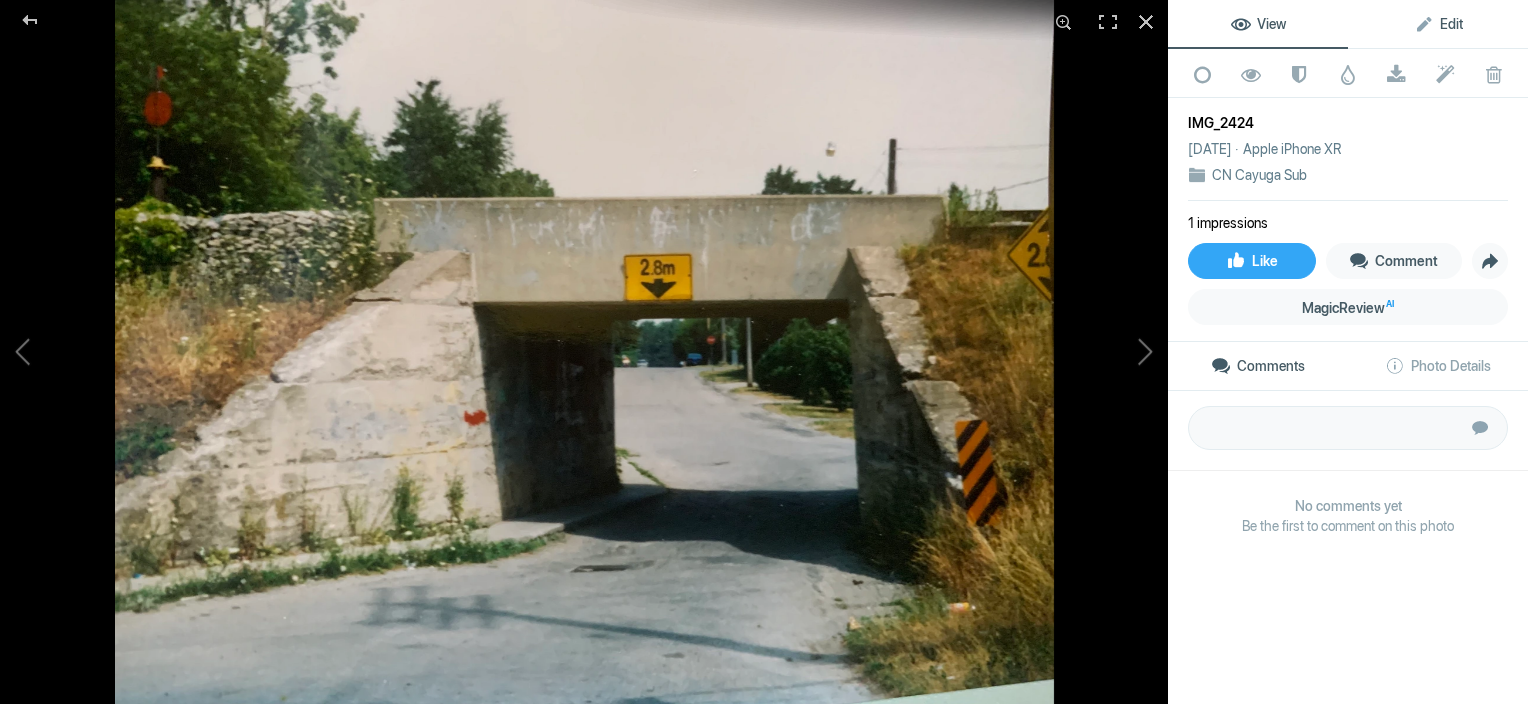 click on "Edit" 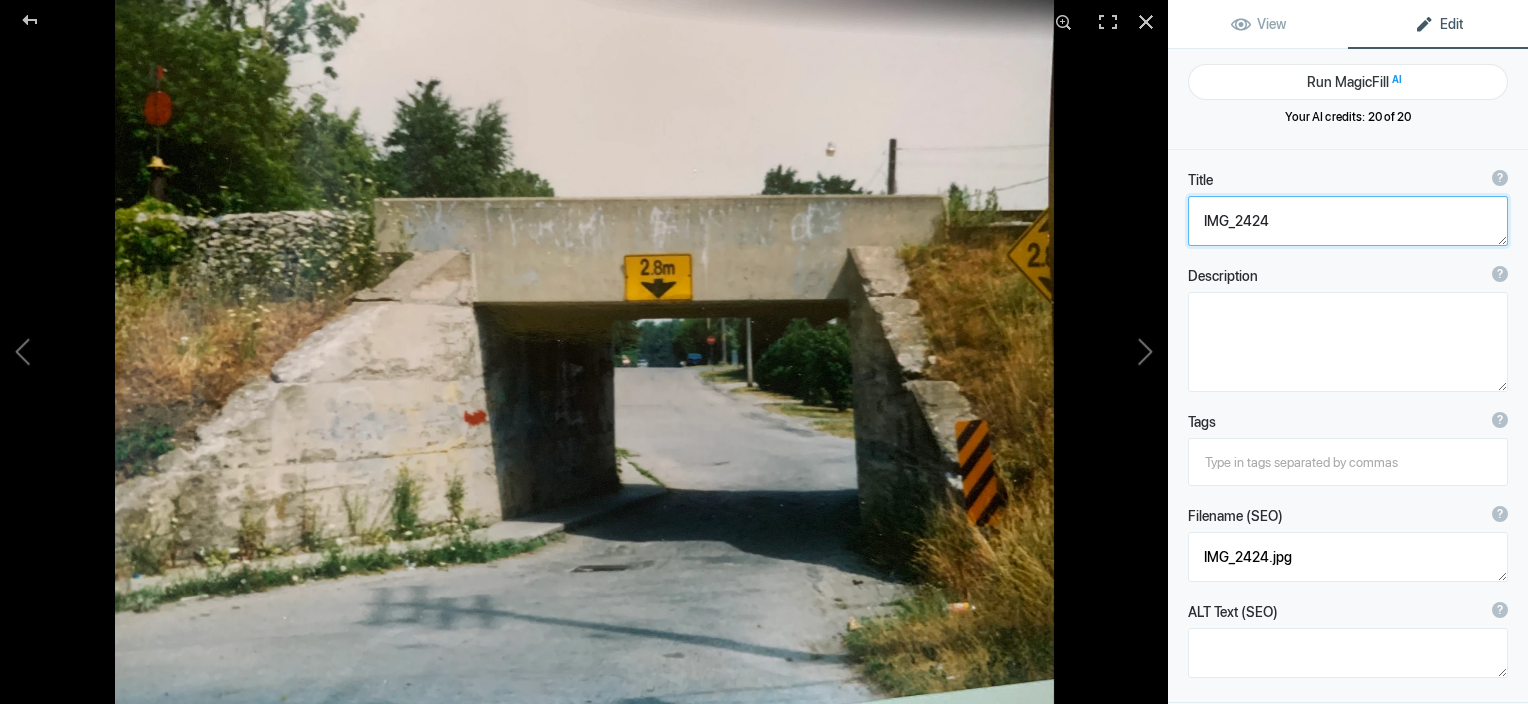 drag, startPoint x: 1375, startPoint y: 215, endPoint x: 1174, endPoint y: 238, distance: 202.31165 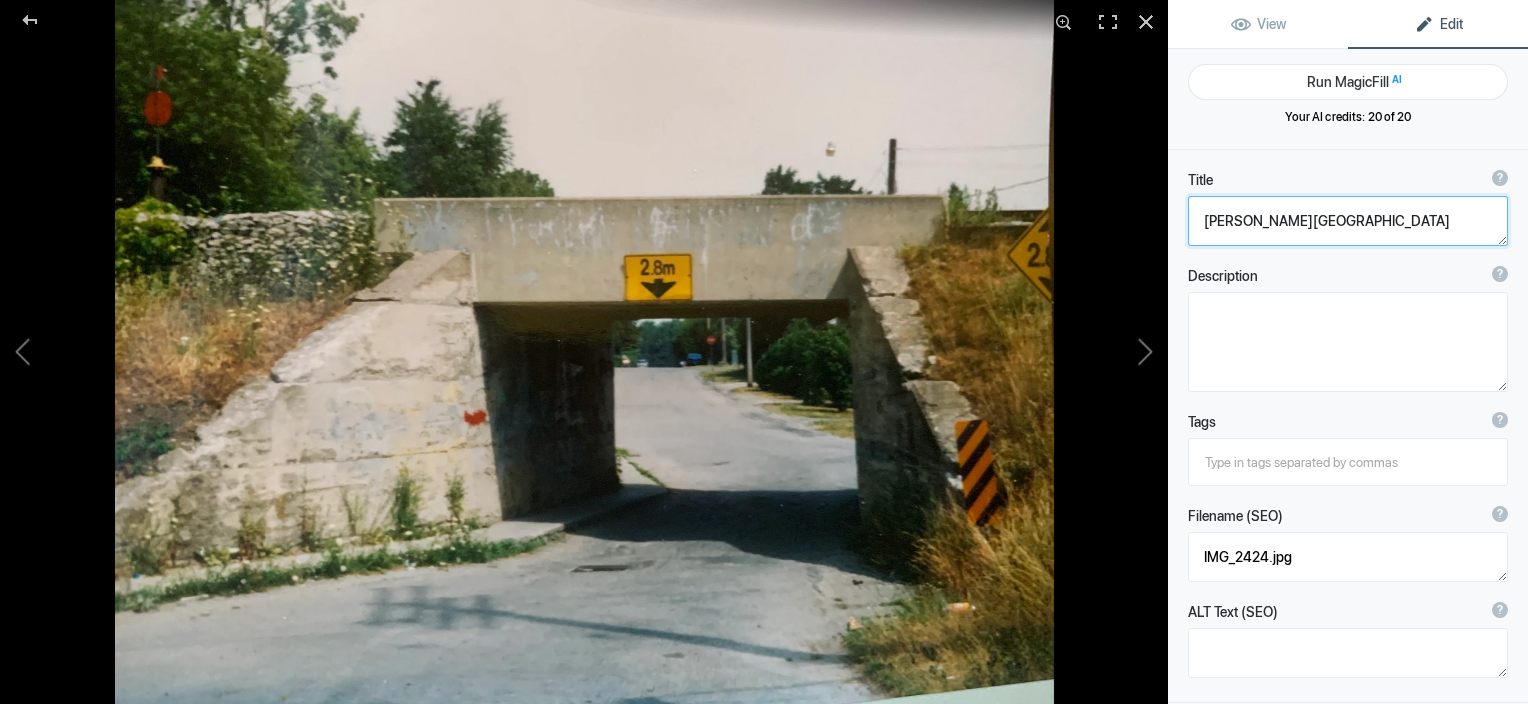 type on "[PERSON_NAME][GEOGRAPHIC_DATA]" 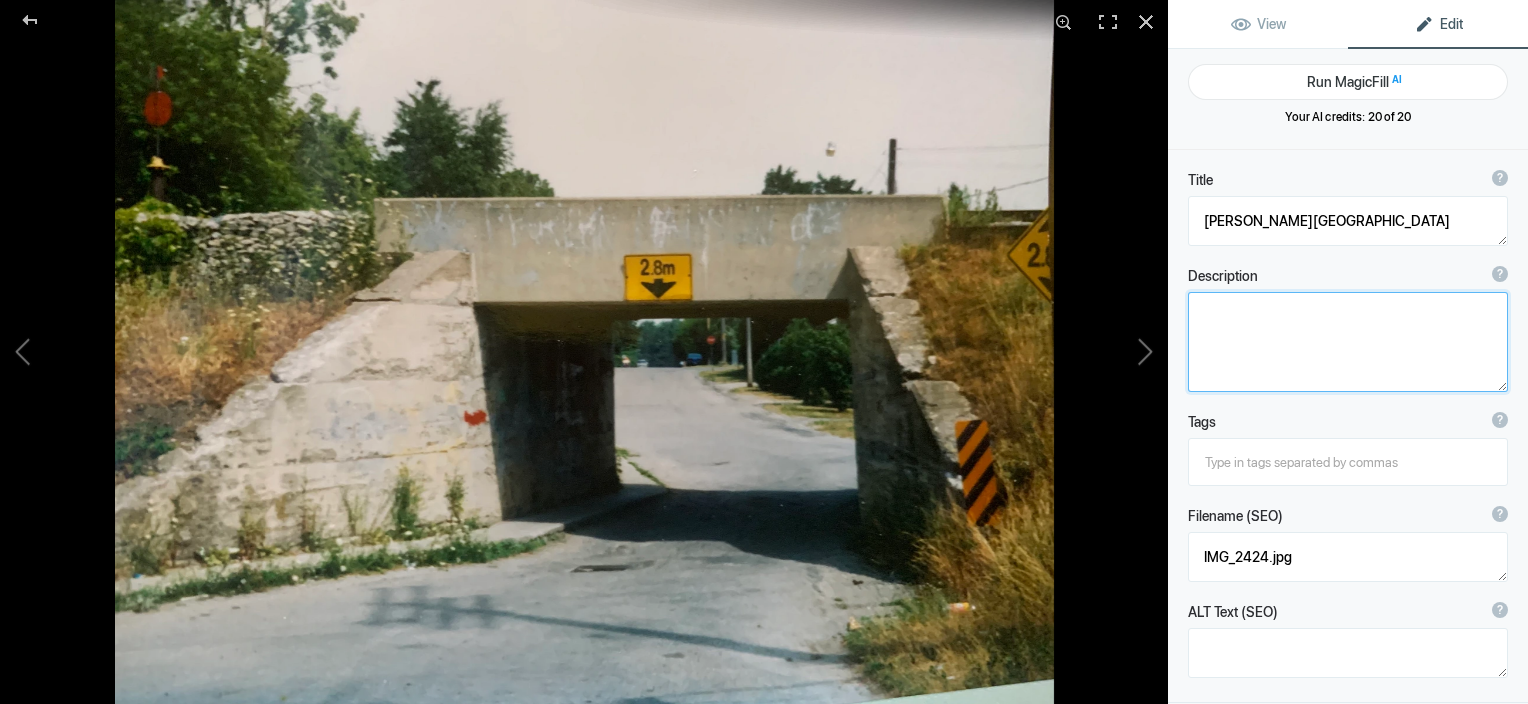 click 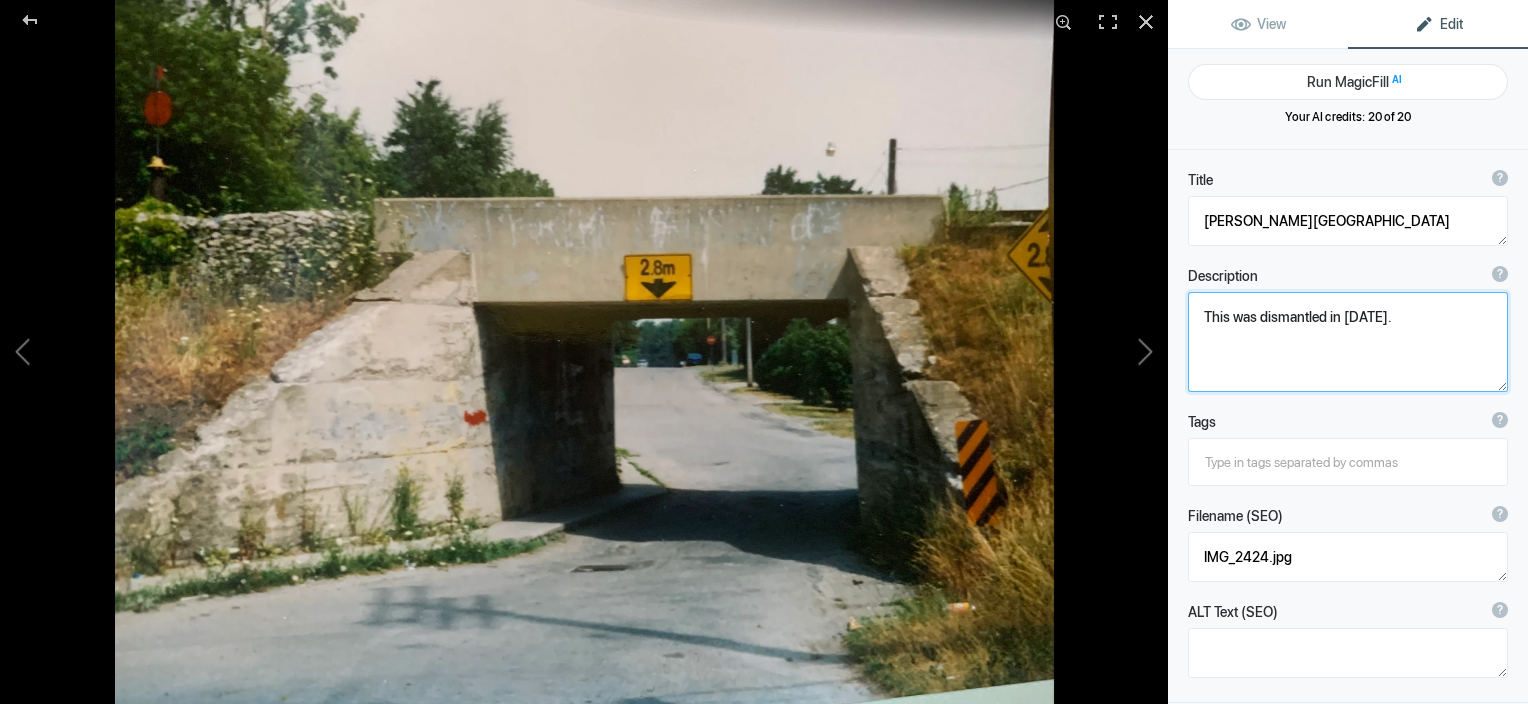 type on "This was dismantled in [DATE]." 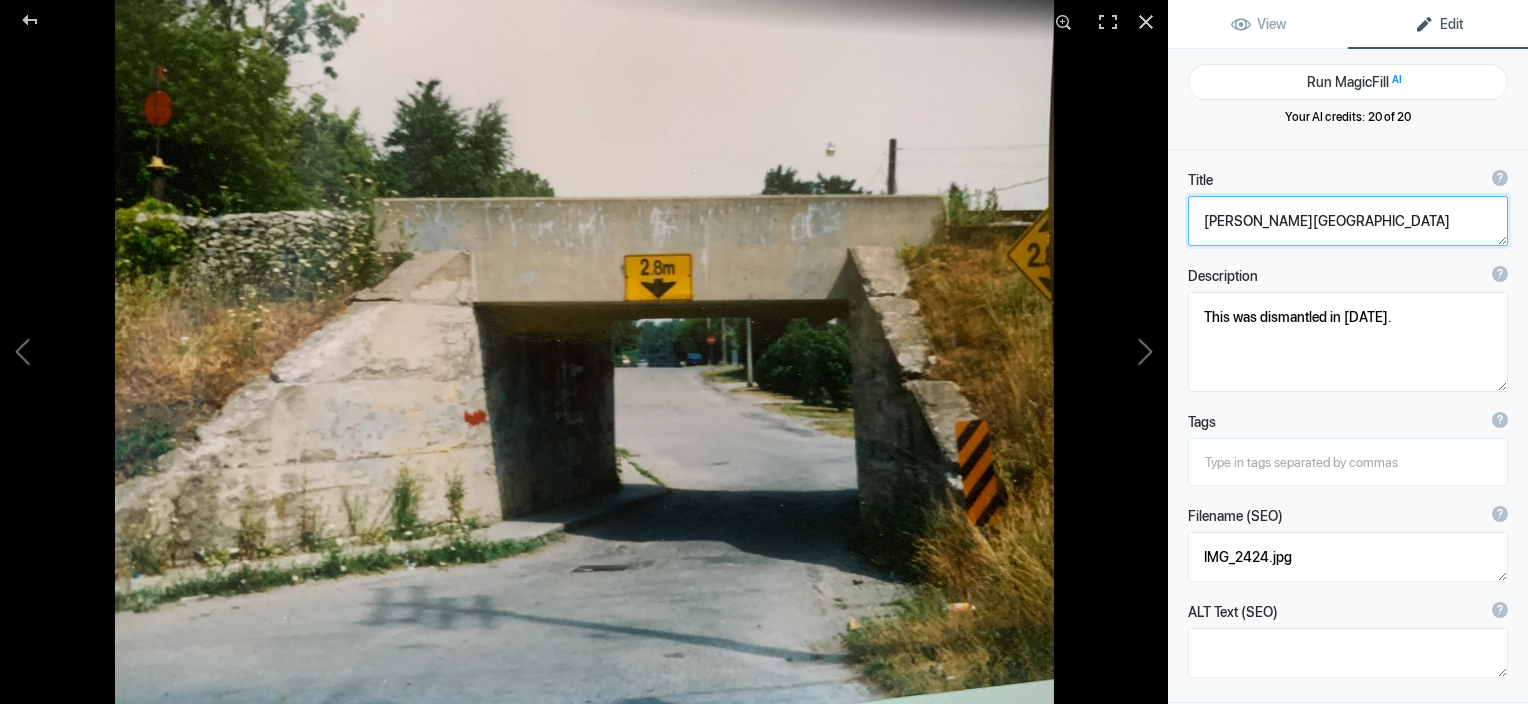 click 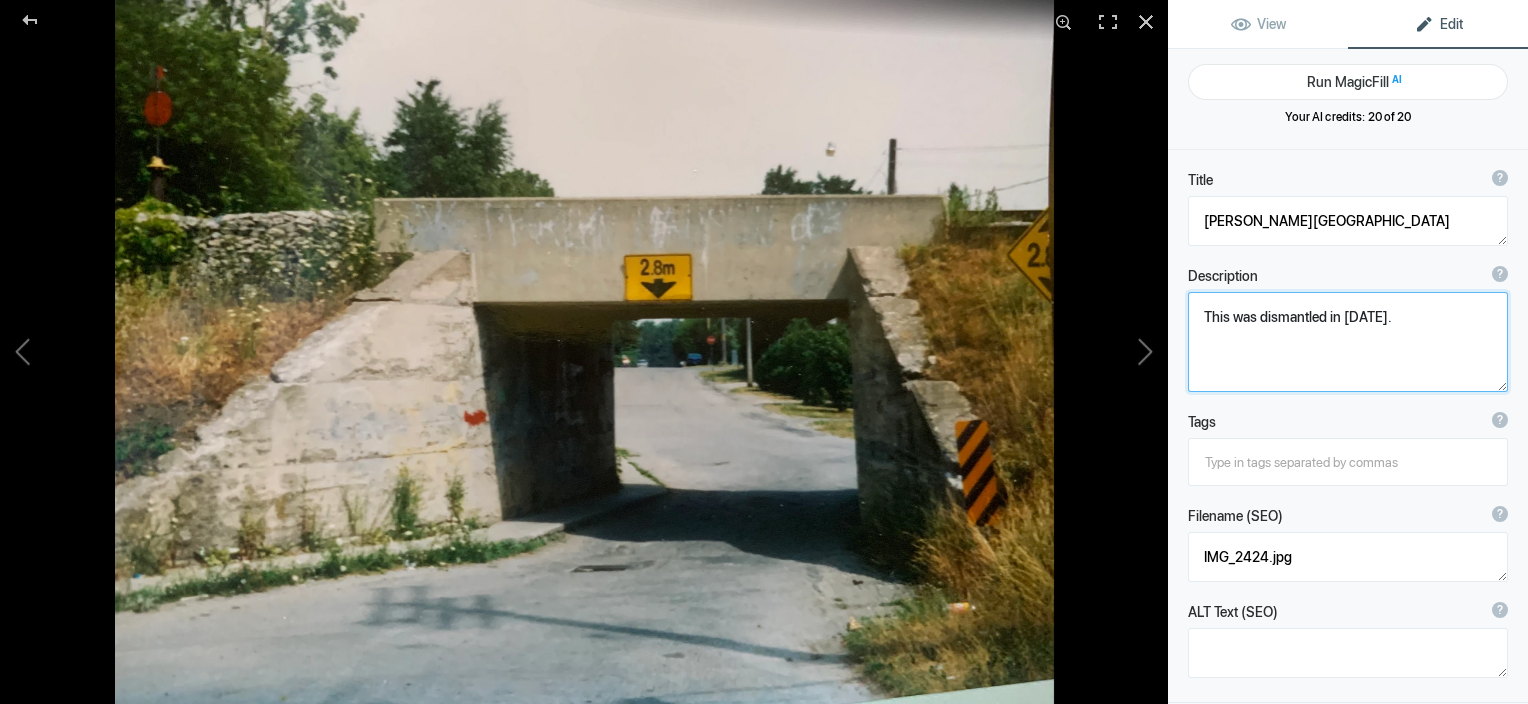 click 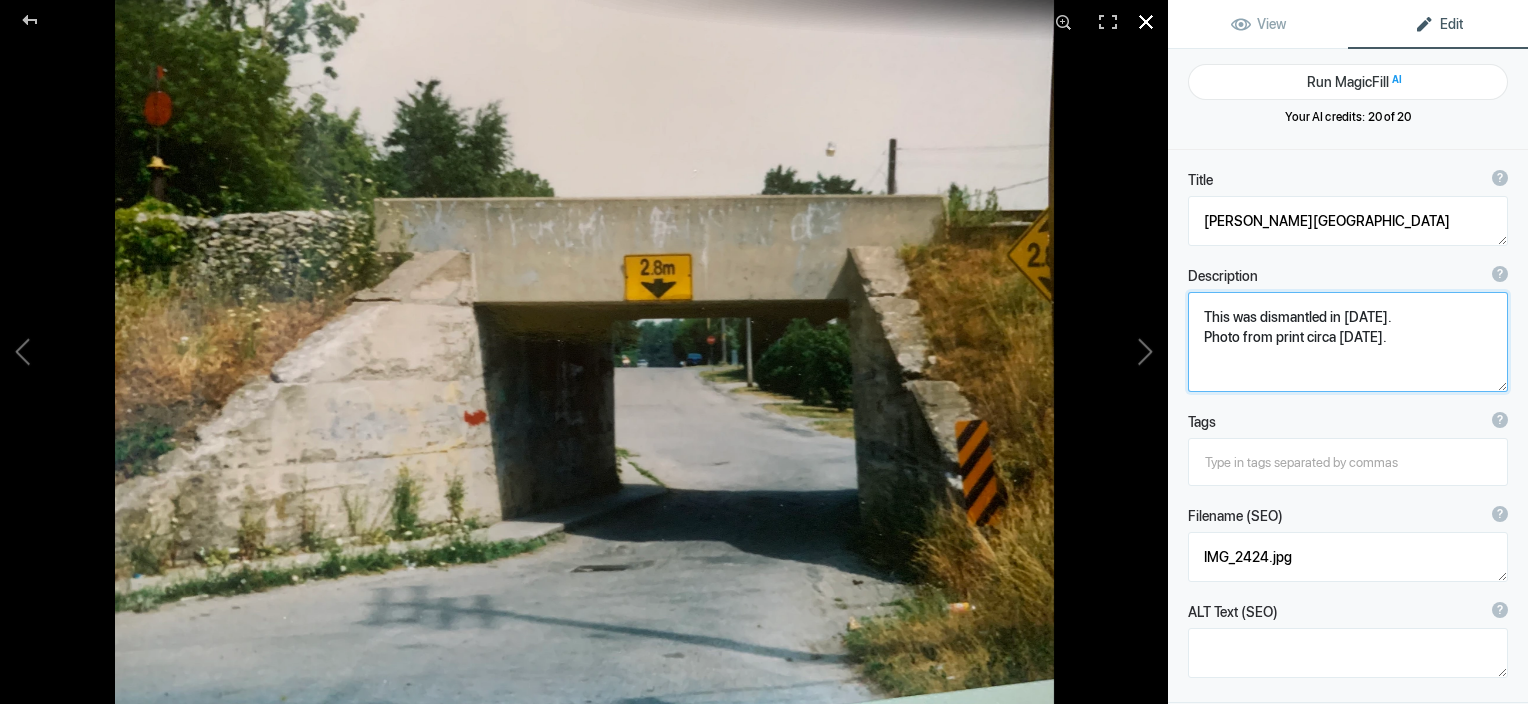 click 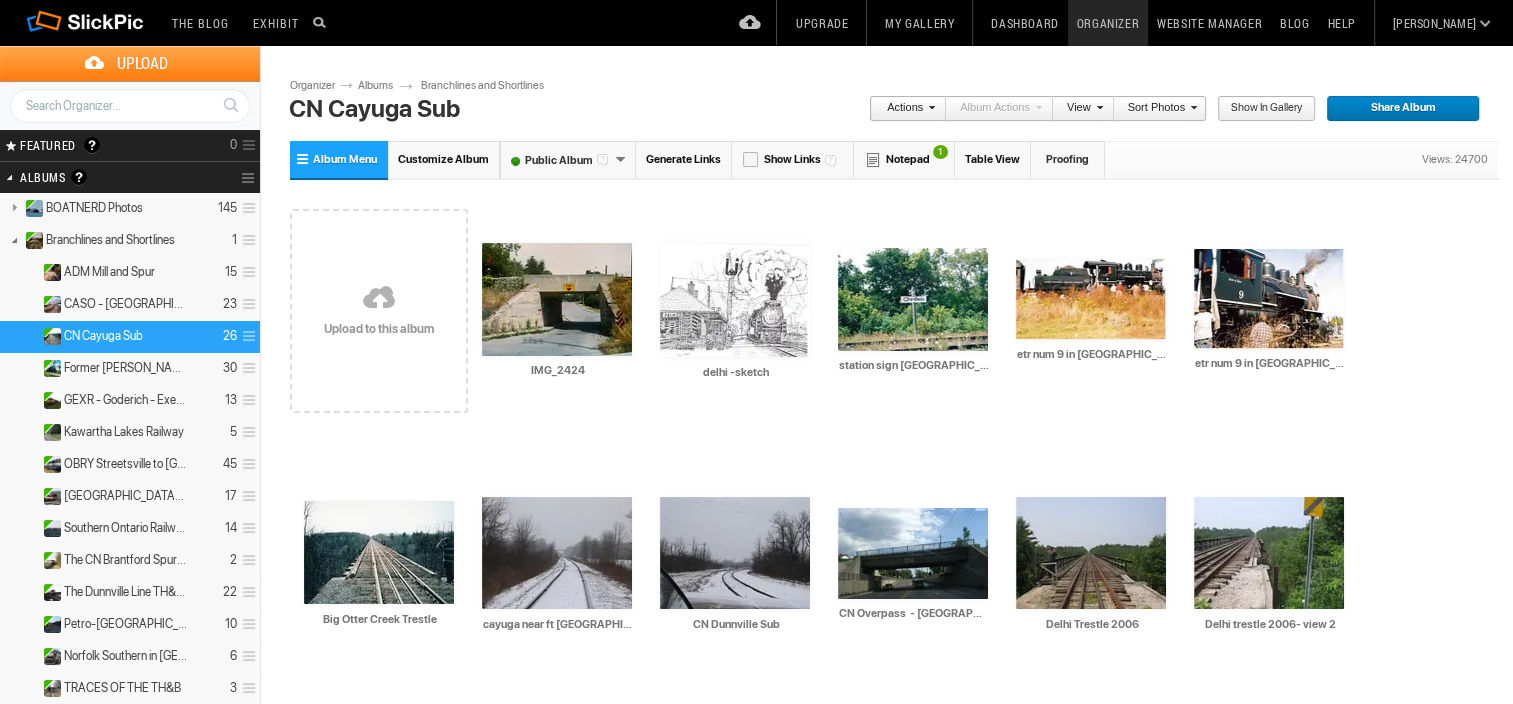 type on "This was dismantled in [DATE].
Photo from print circa [DATE]." 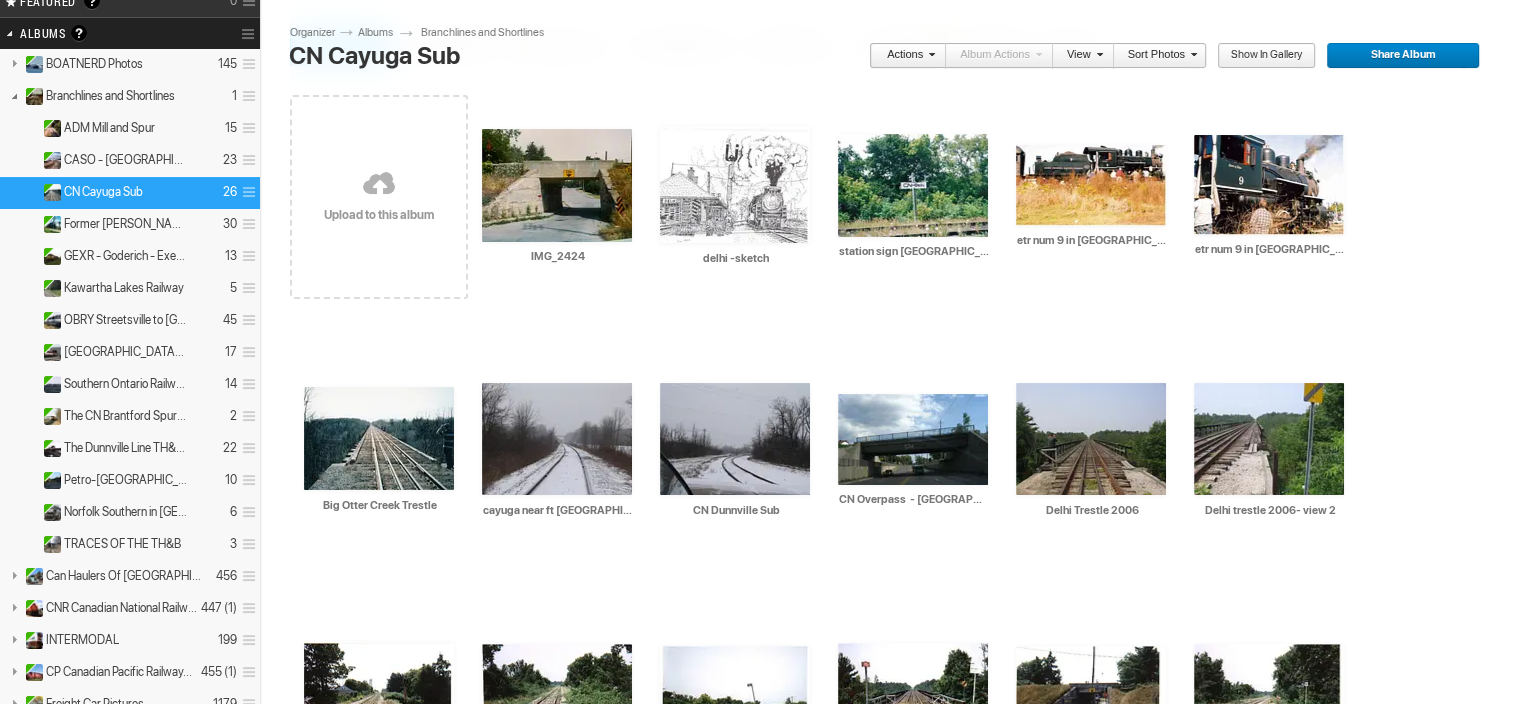scroll, scrollTop: 132, scrollLeft: 0, axis: vertical 